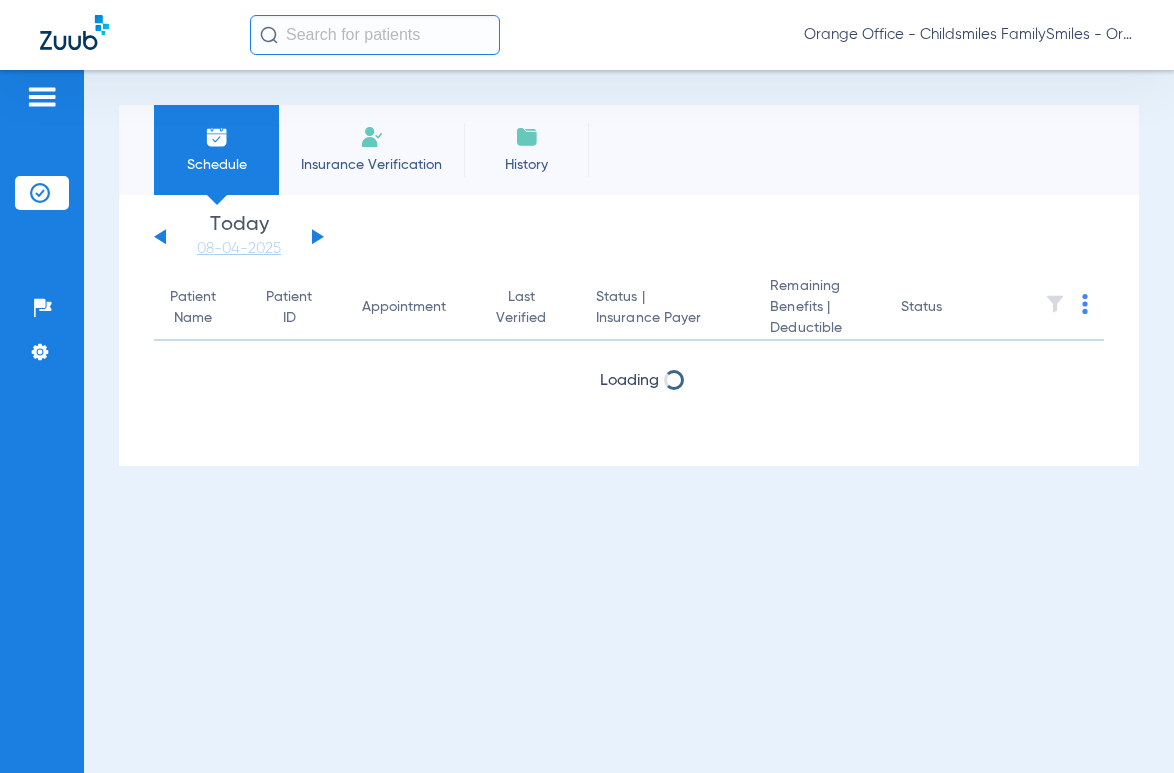 scroll, scrollTop: 0, scrollLeft: 0, axis: both 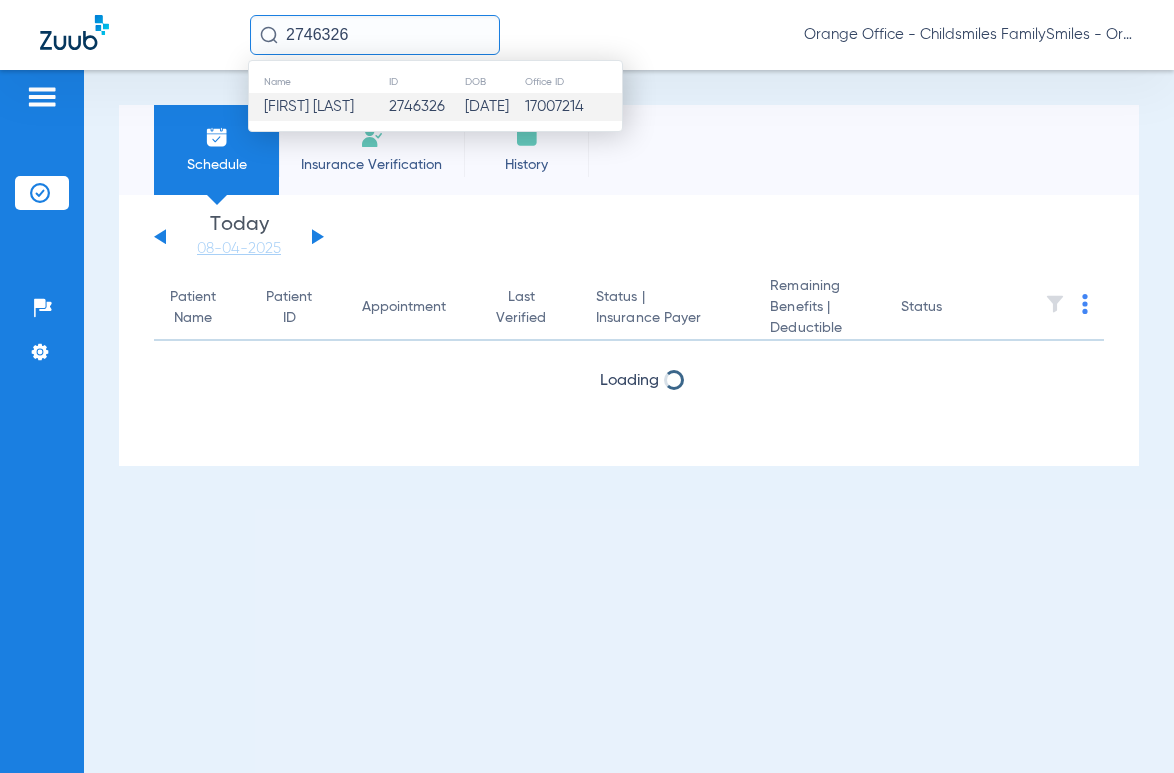 type on "2746326" 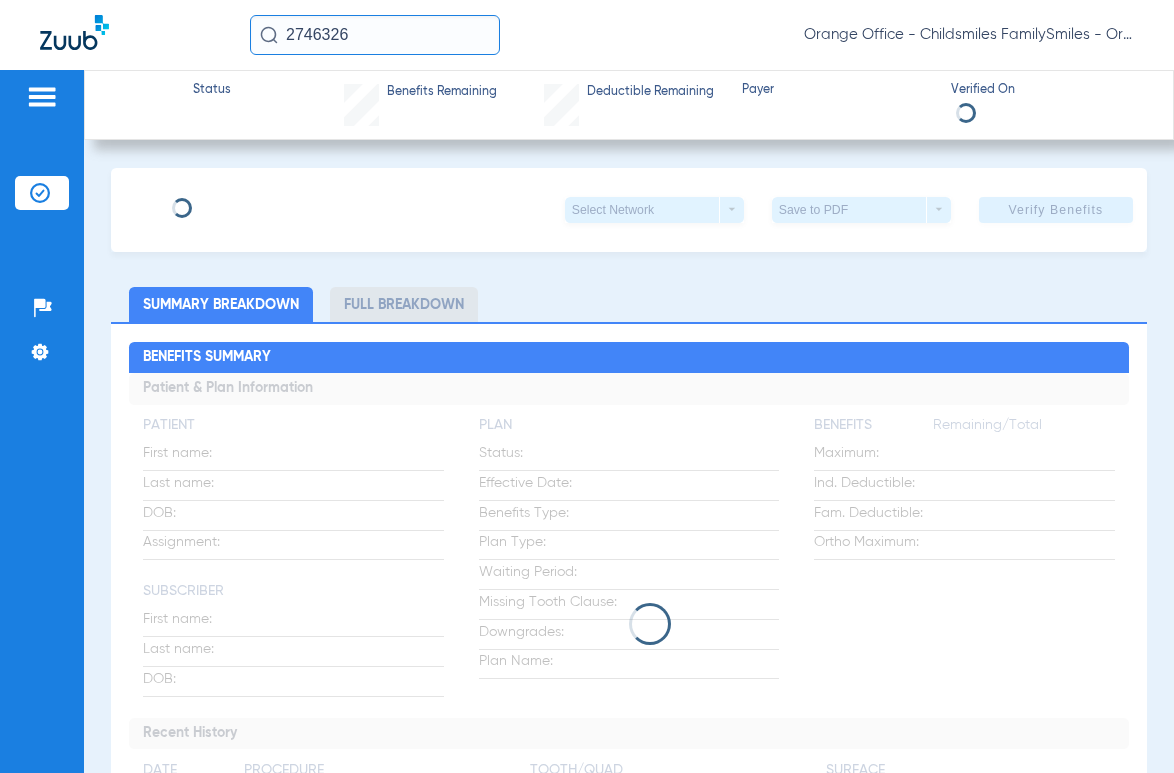 type on "[LAST]" 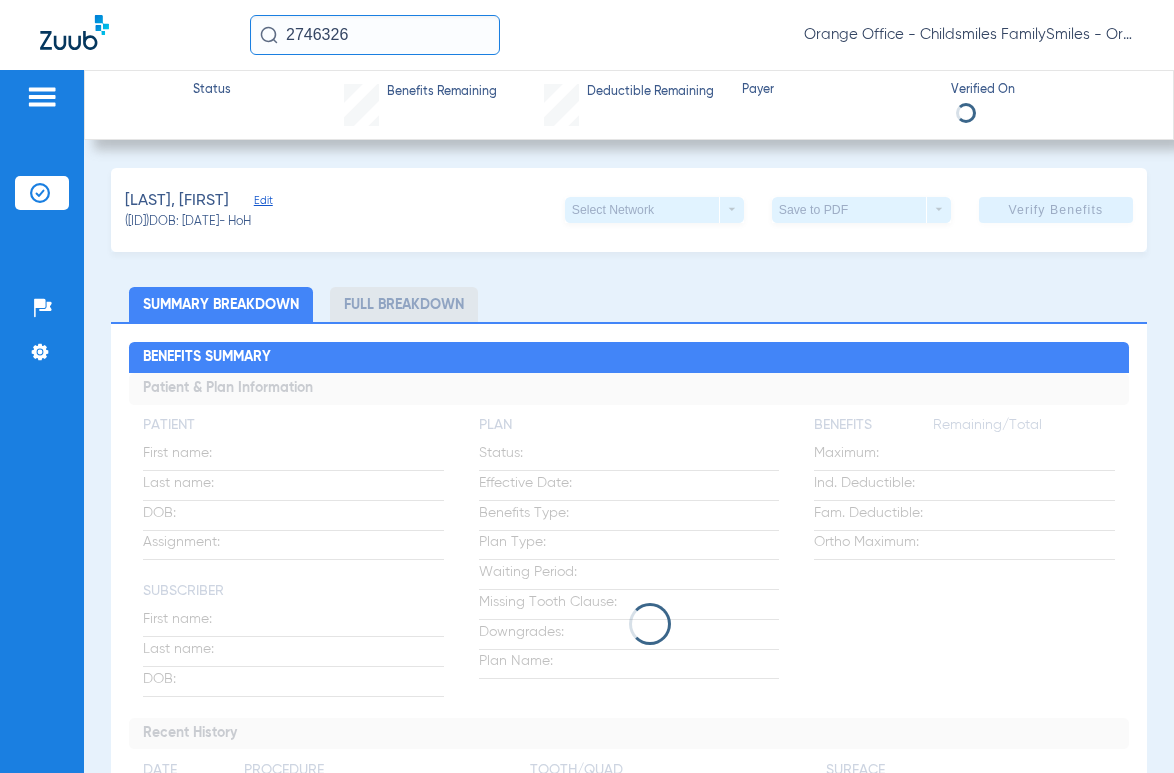 click on "Edit" 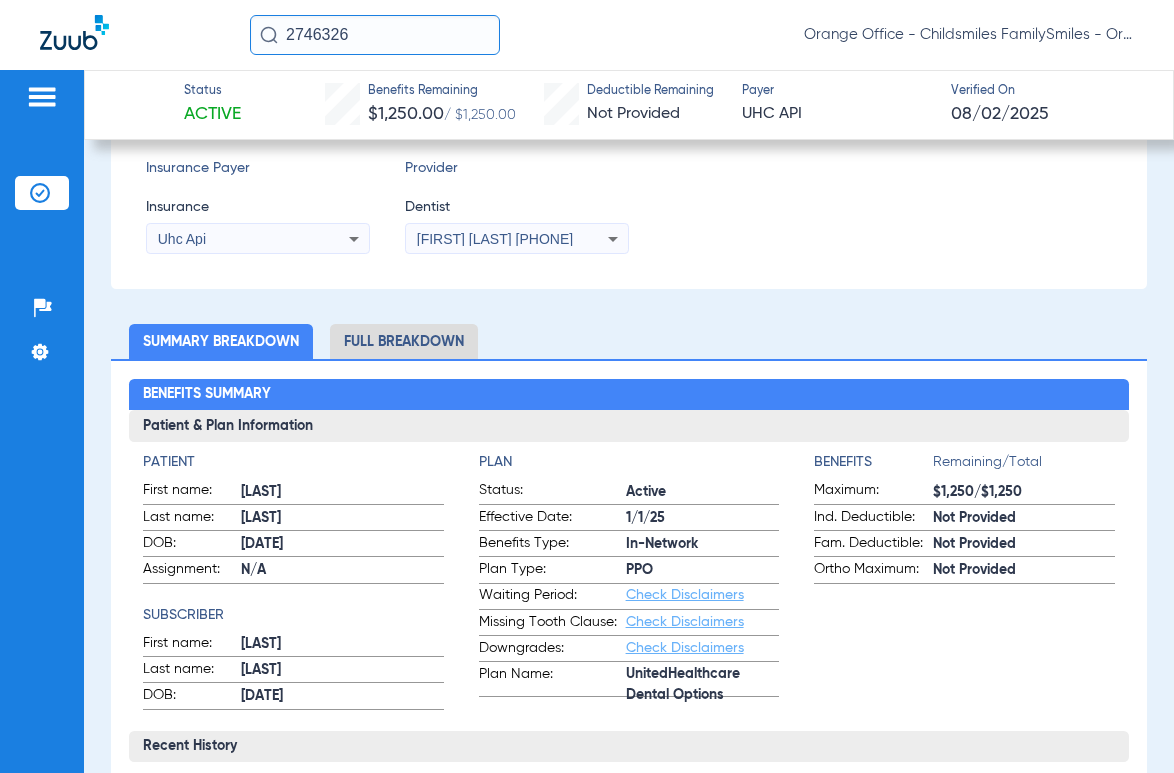 scroll, scrollTop: 400, scrollLeft: 0, axis: vertical 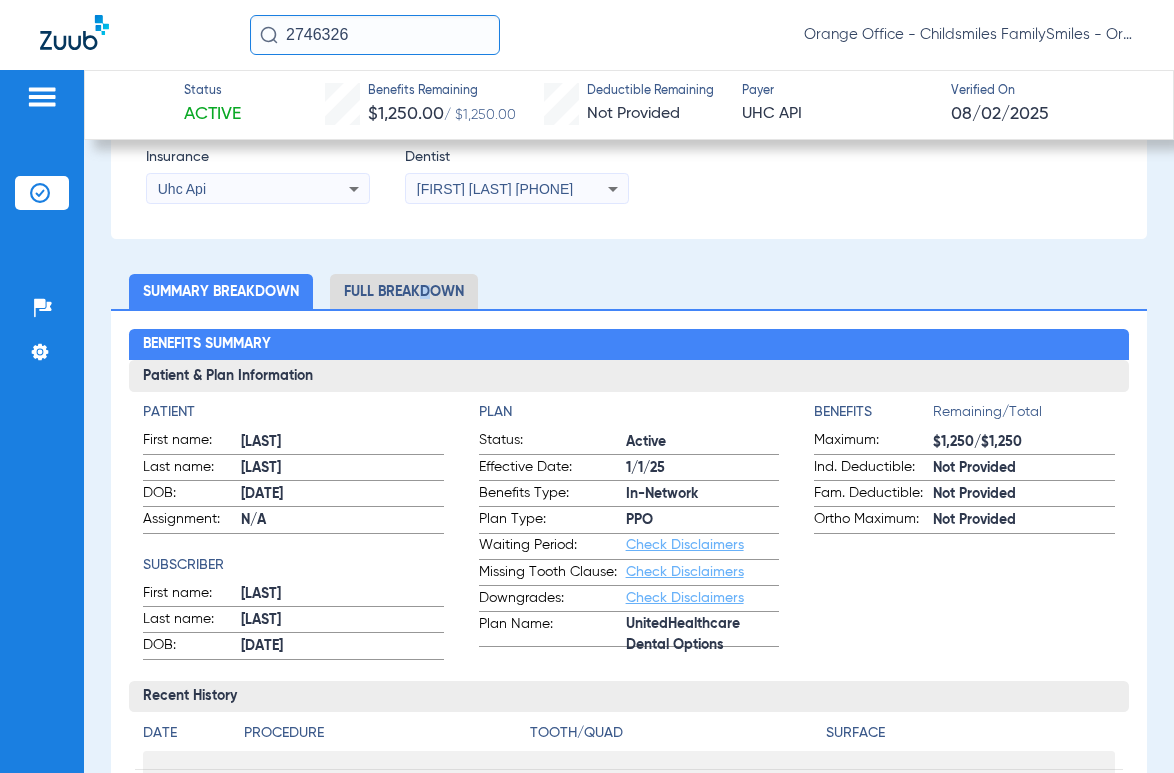 click on "Full Breakdown" 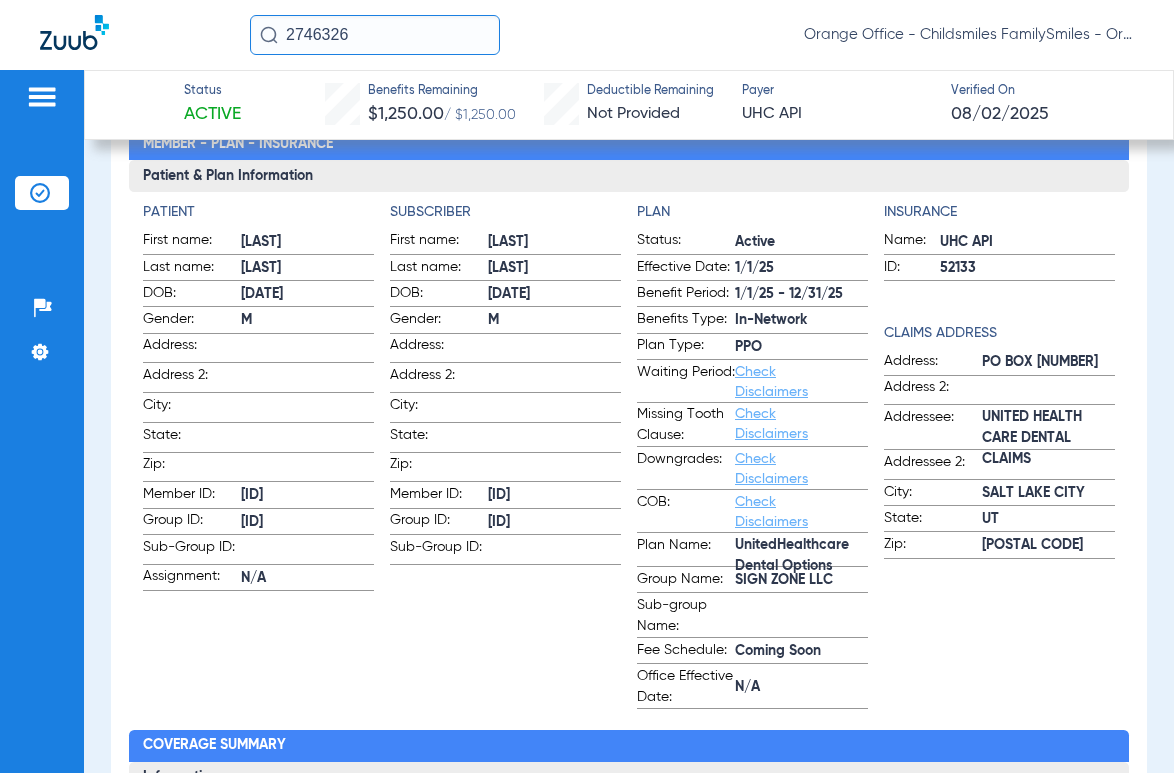scroll, scrollTop: 700, scrollLeft: 0, axis: vertical 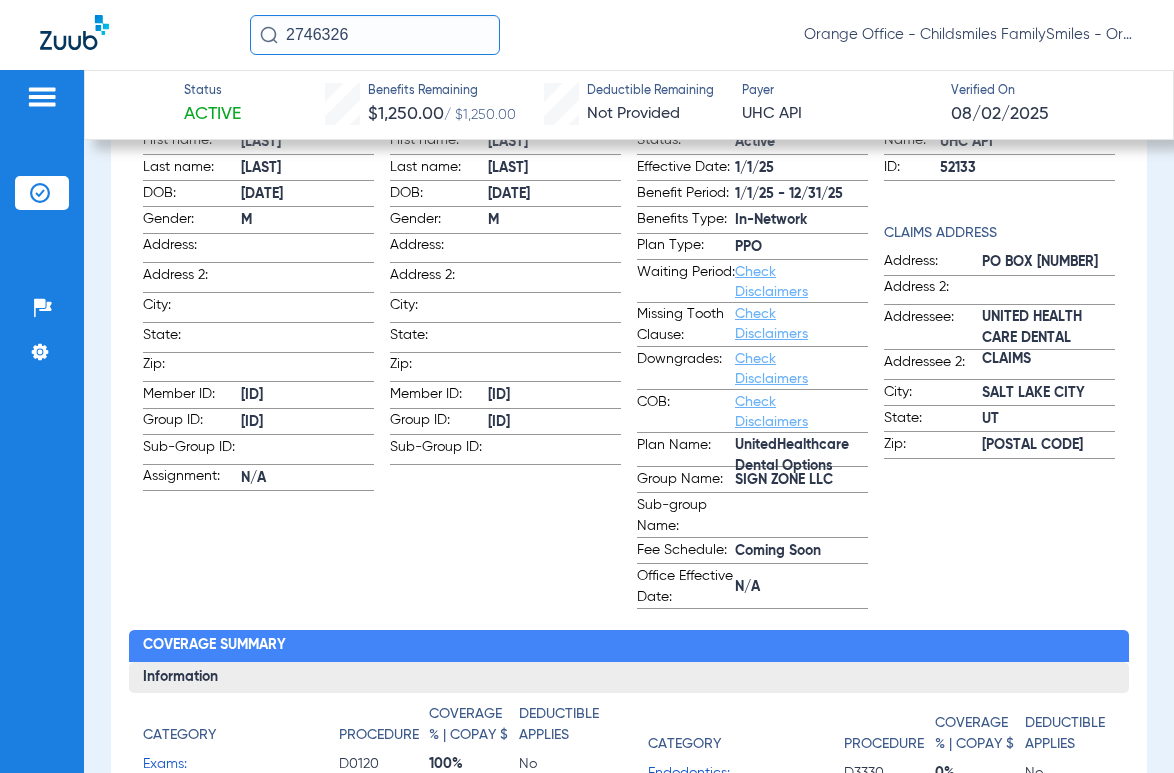 drag, startPoint x: 813, startPoint y: 554, endPoint x: 631, endPoint y: 556, distance: 182.01099 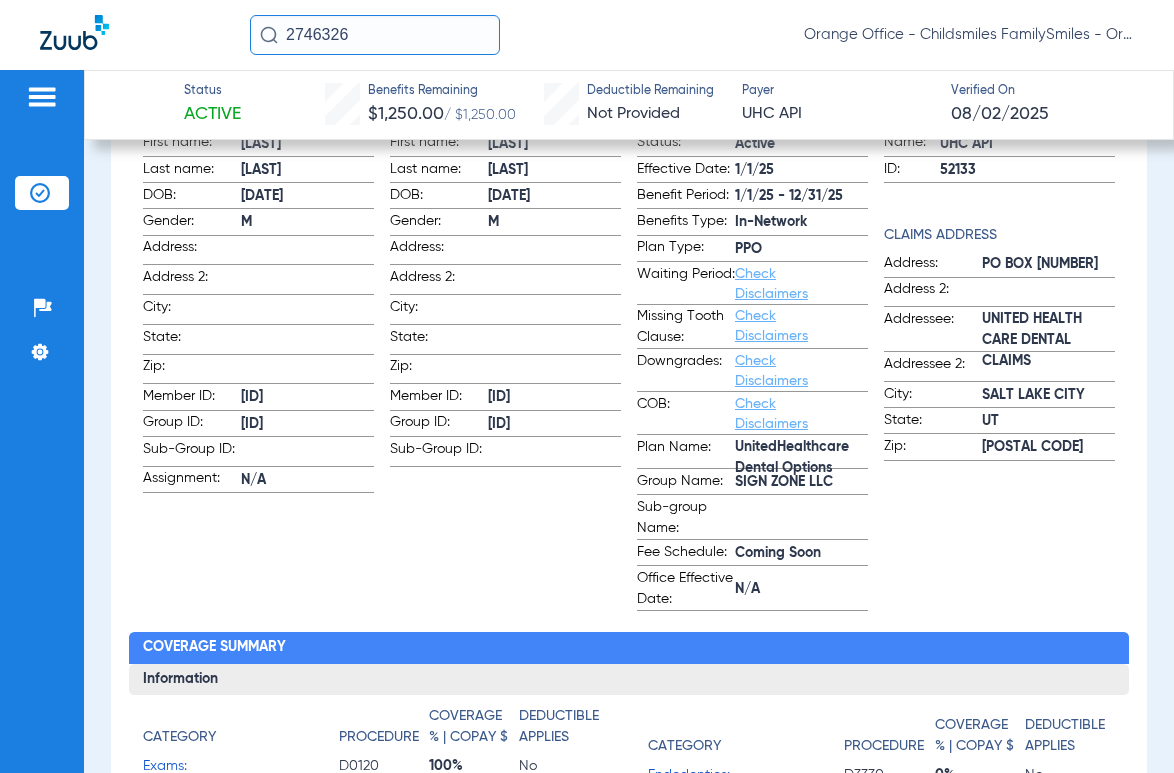 scroll, scrollTop: 700, scrollLeft: 0, axis: vertical 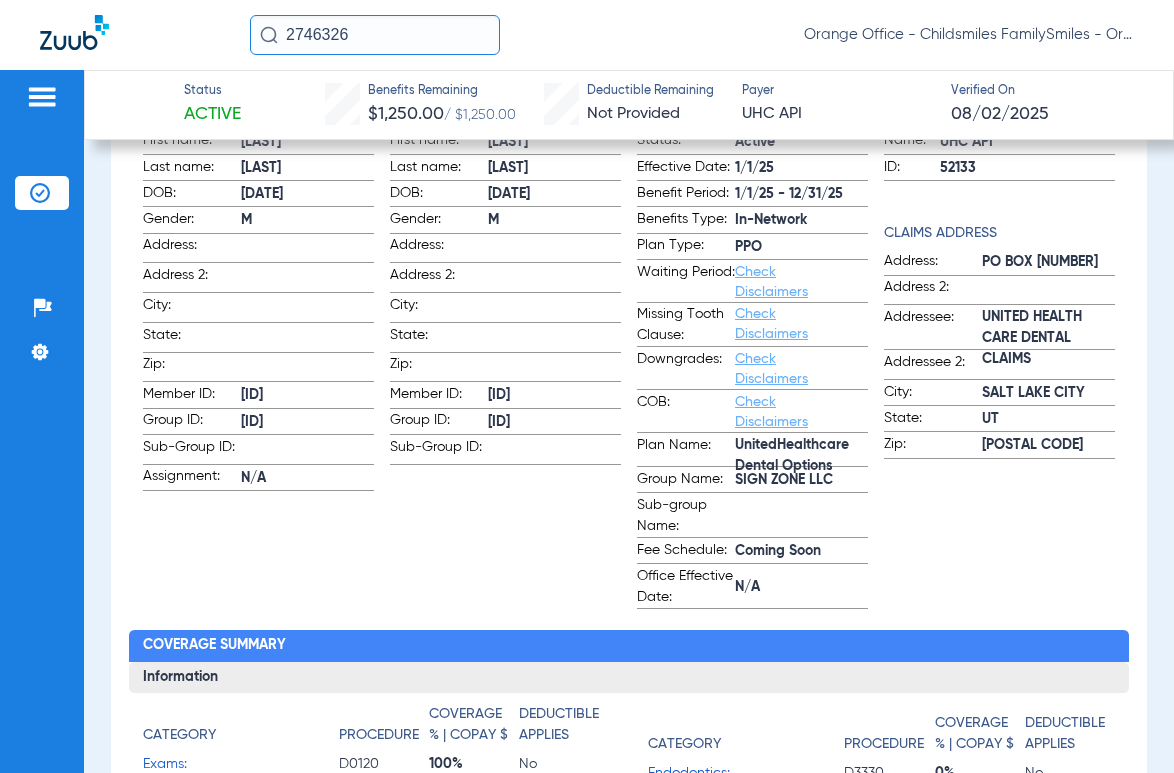 click on "Coming Soon" 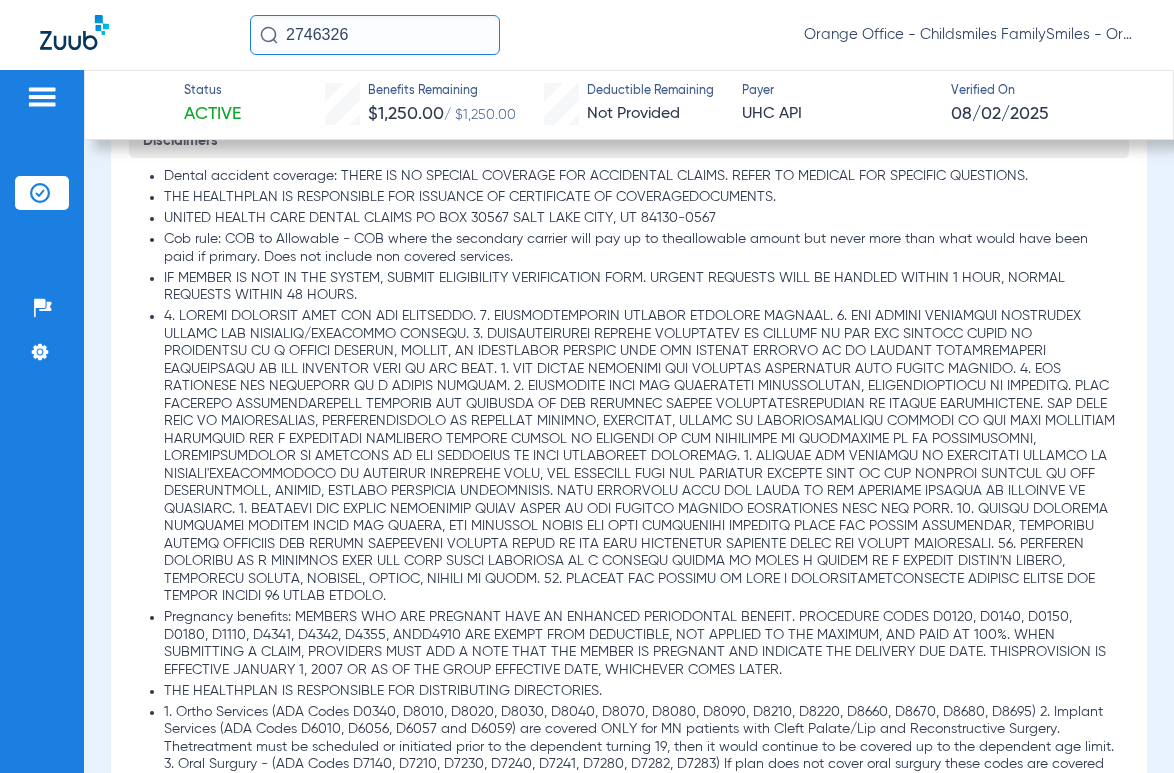 scroll, scrollTop: 1900, scrollLeft: 0, axis: vertical 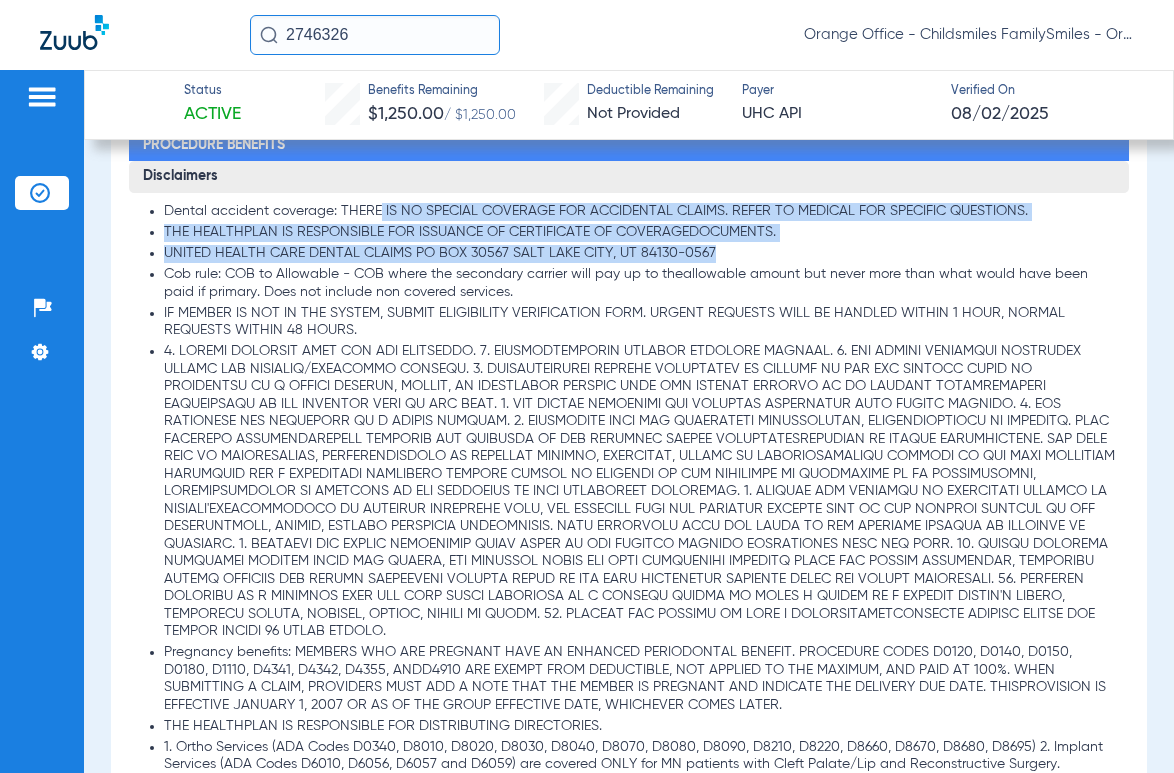 drag, startPoint x: 379, startPoint y: 233, endPoint x: 1025, endPoint y: 276, distance: 647.4295 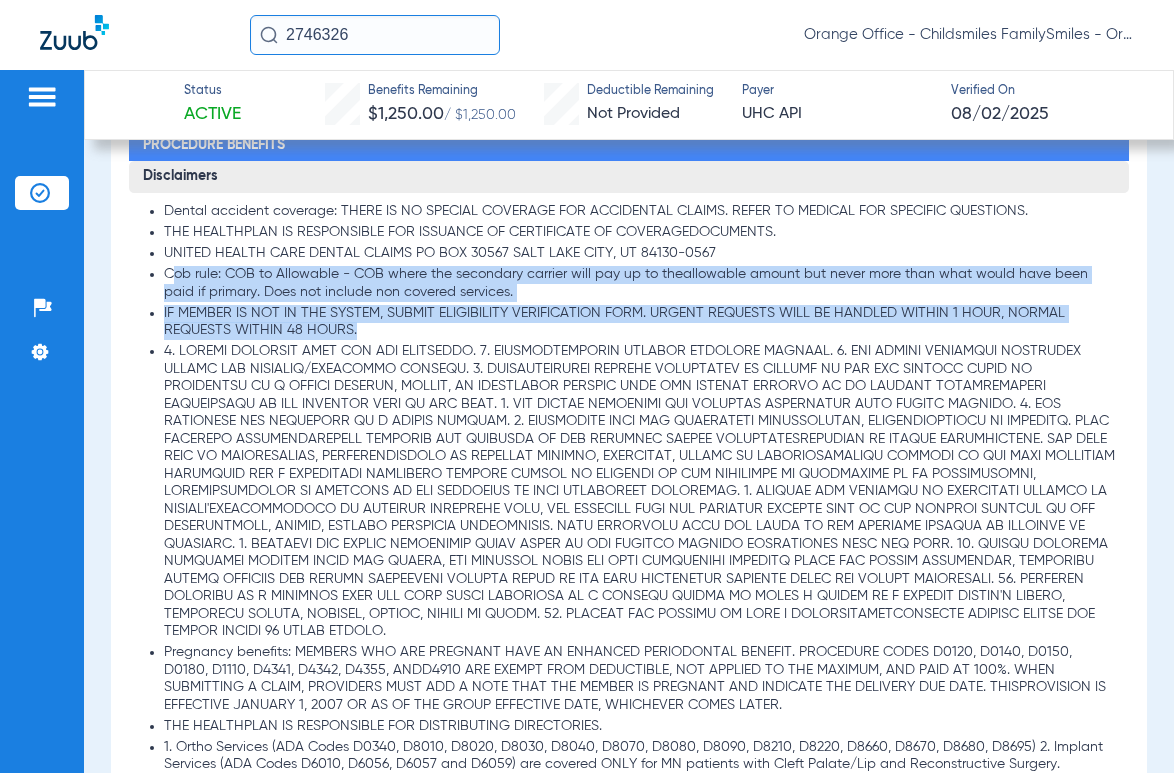 drag, startPoint x: 194, startPoint y: 299, endPoint x: 1075, endPoint y: 357, distance: 882.9071 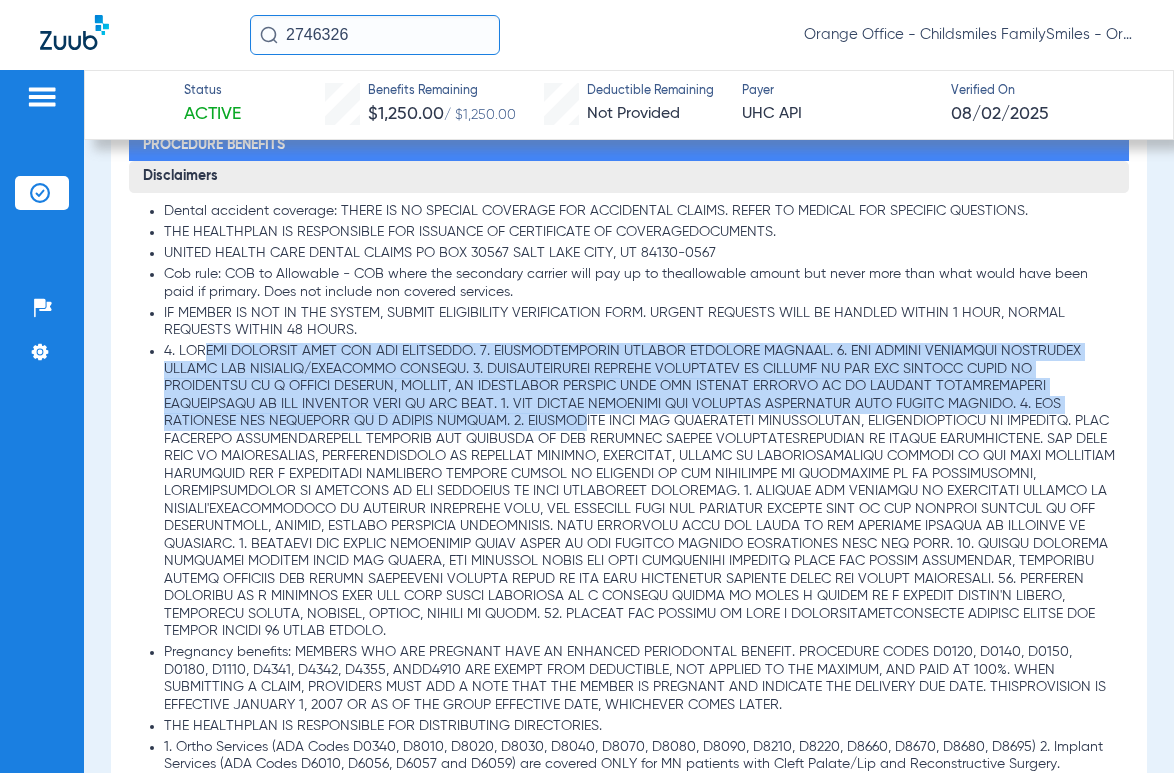 drag, startPoint x: 201, startPoint y: 376, endPoint x: 655, endPoint y: 444, distance: 459.06427 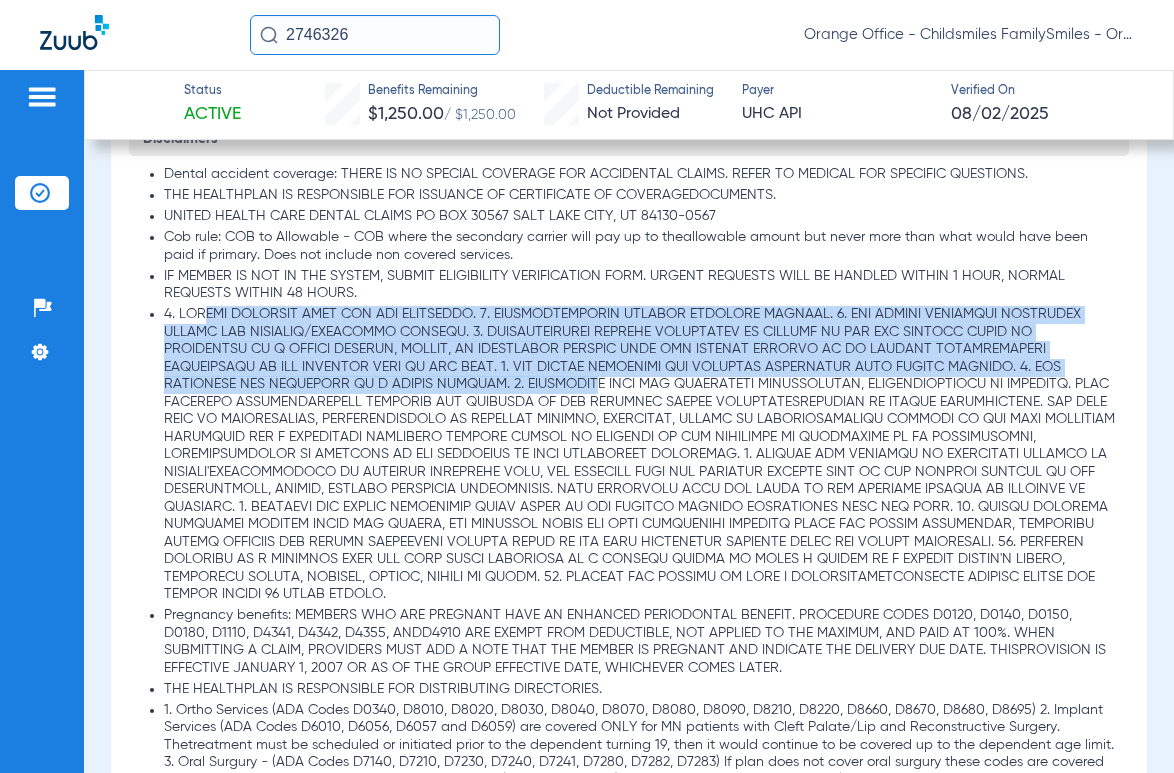 scroll, scrollTop: 2000, scrollLeft: 0, axis: vertical 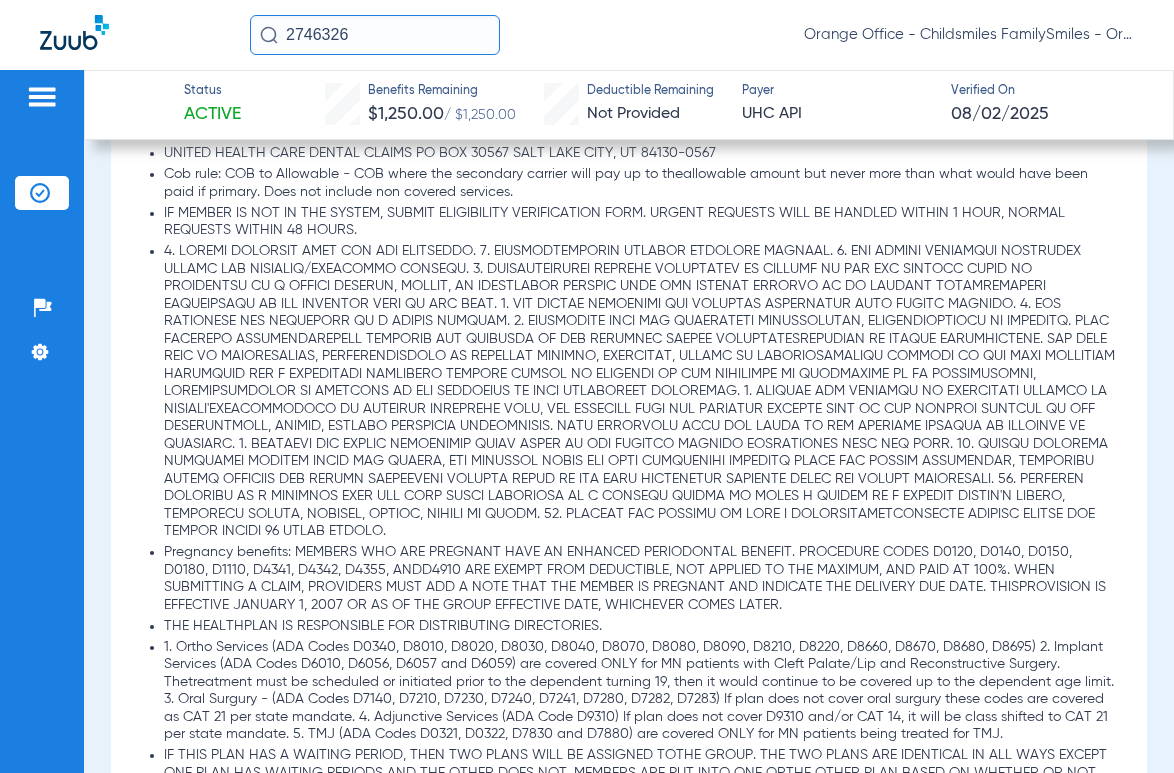 click 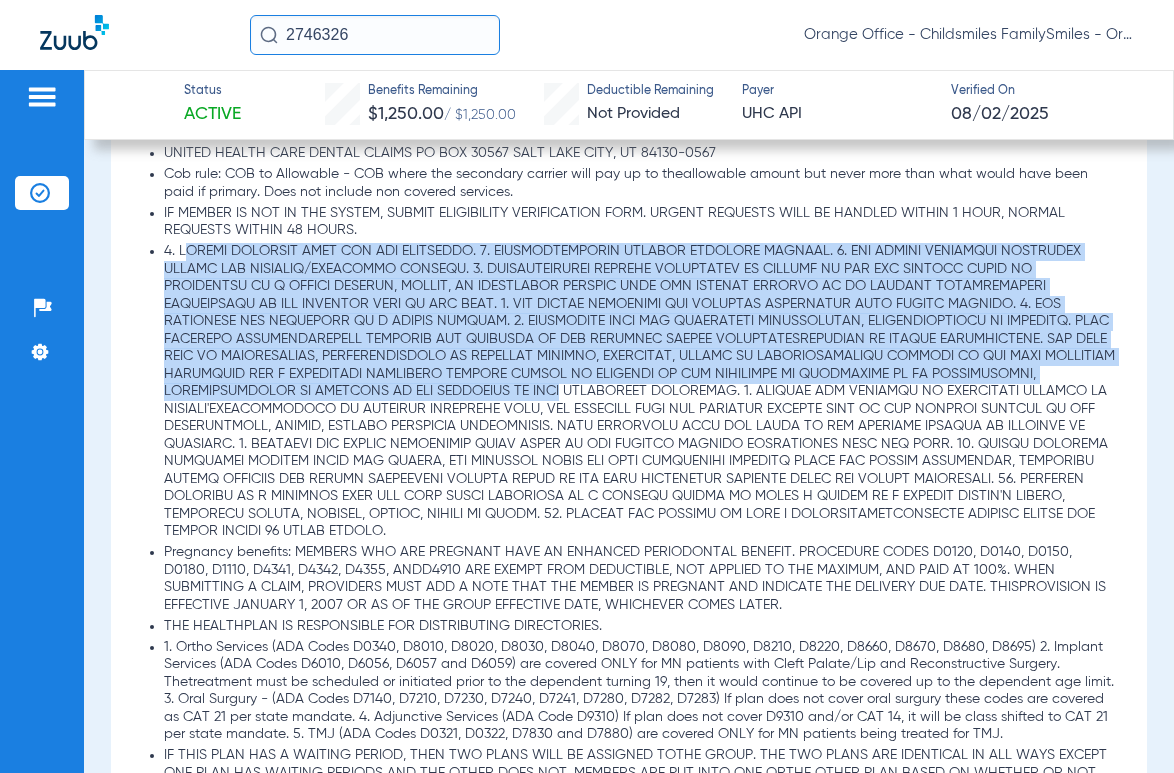 drag, startPoint x: 180, startPoint y: 277, endPoint x: 660, endPoint y: 412, distance: 498.6231 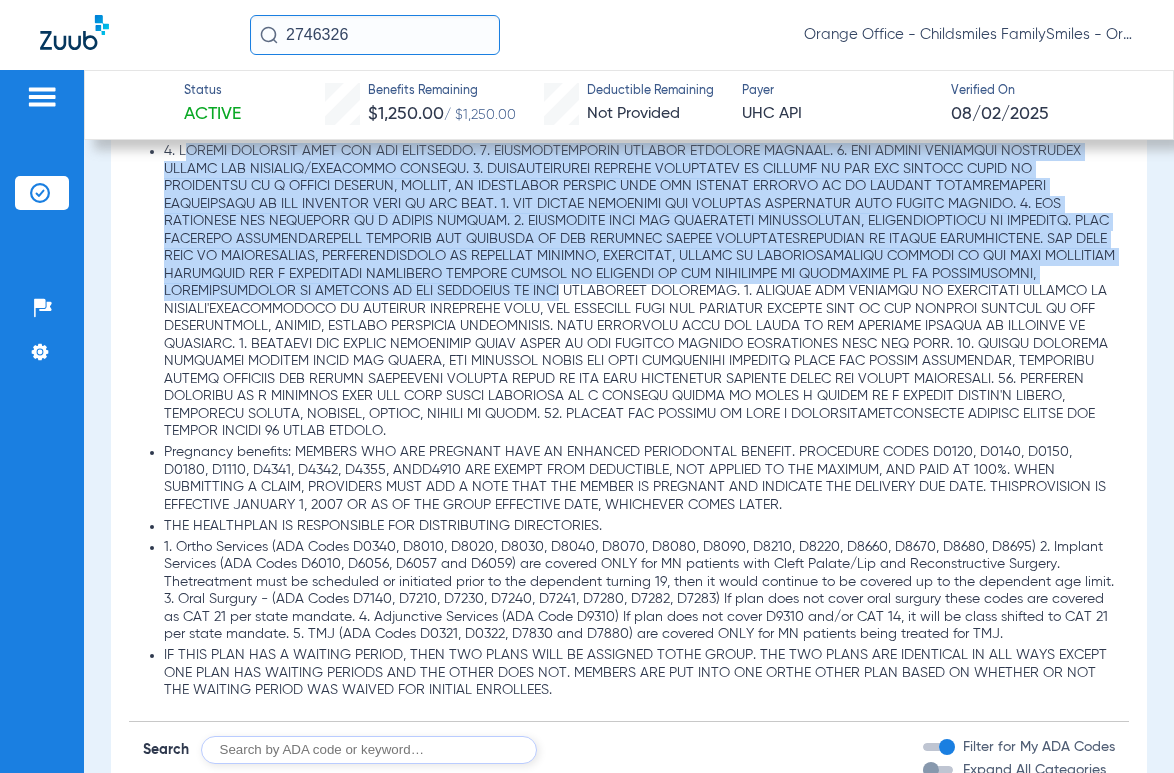 scroll, scrollTop: 2200, scrollLeft: 0, axis: vertical 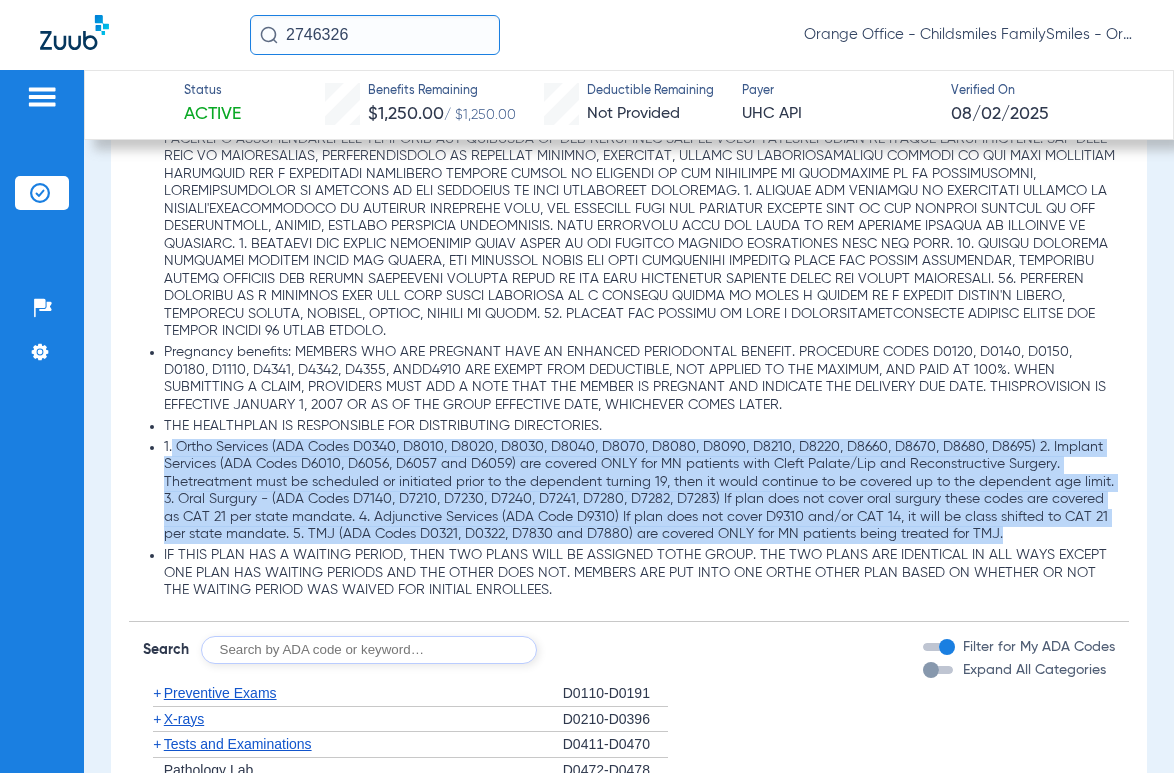 drag, startPoint x: 178, startPoint y: 476, endPoint x: 1086, endPoint y: 565, distance: 912.3514 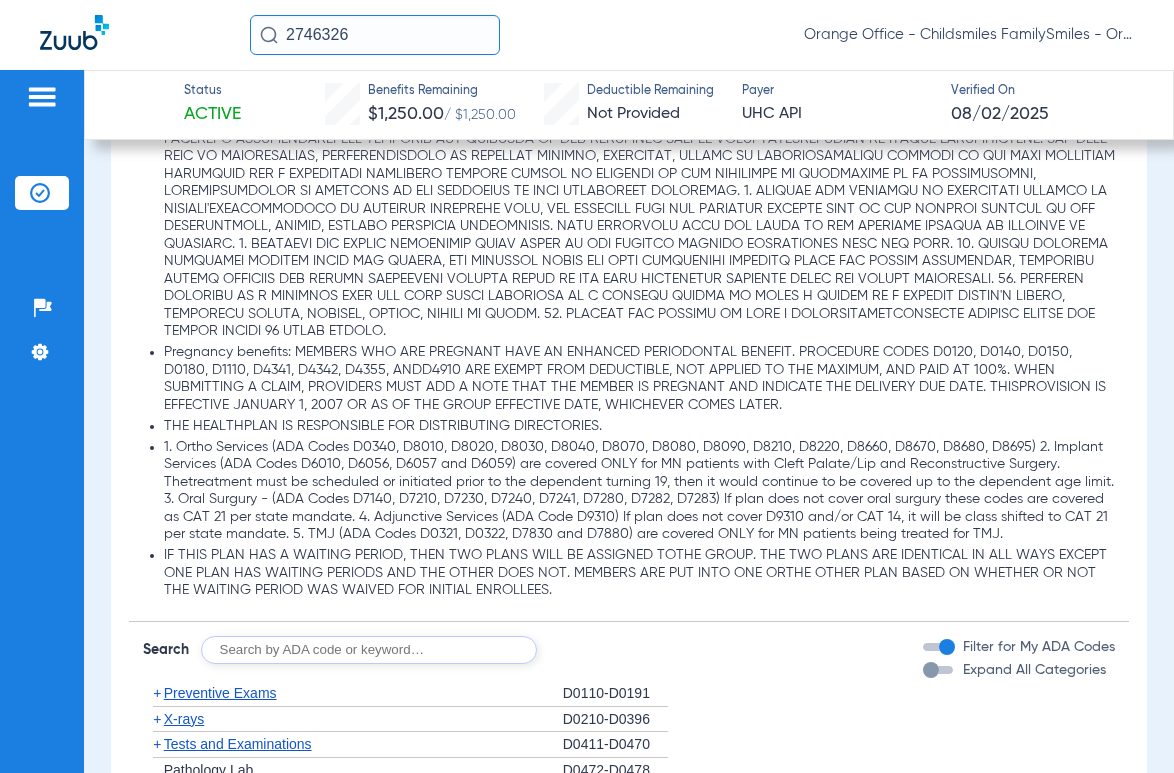 click on "1. Ortho Services (ADA Codes D0340, D8010, D8020, D8030, D8040, D8070, D8080, D8090, D8210, D8220, D8660, D8670, D8680, D8695) 2. Implant Services (ADA Codes D6010, D6056, D6057 and D6059) are covered ONLY for MN patients with Cleft Palate/Lip and Reconstructive Surgery. Thetreatment must be scheduled or initiated prior to the dependent turning 19, then it would continue to be covered up to the dependent age limit. 3. Oral Surgury - (ADA Codes D7140, D7210, D7230, D7240, D7241, D7280, D7282, D7283) If plan does not cover oral surgury these codes are covered as CAT 21 per state mandate. 4. Adjunctive Services (ADA Code D9310) If plan does not cover D9310 and/or CAT 14, it will be class shifted to CAT 21 per state mandate. 5. TMJ (ADA Codes D0321, D0322, D7830 and D7880) are covered ONLY for MN patients being treated for TMJ." 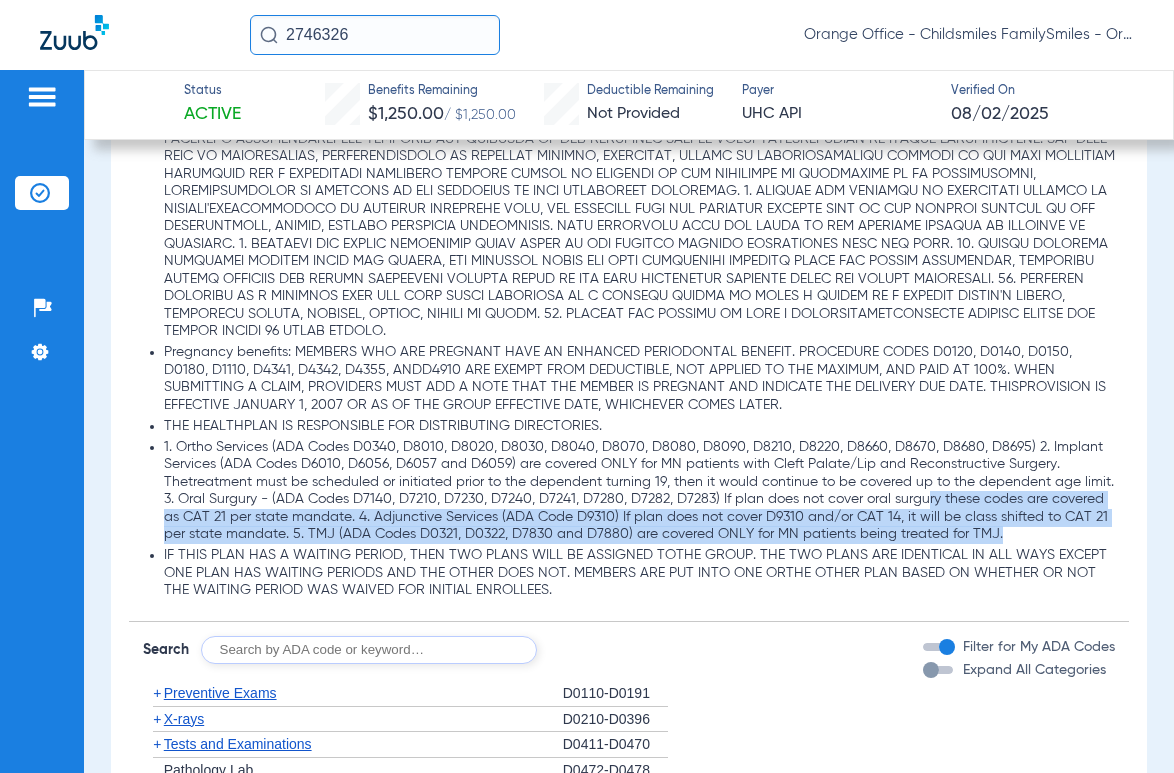 drag, startPoint x: 962, startPoint y: 524, endPoint x: 1088, endPoint y: 566, distance: 132.81566 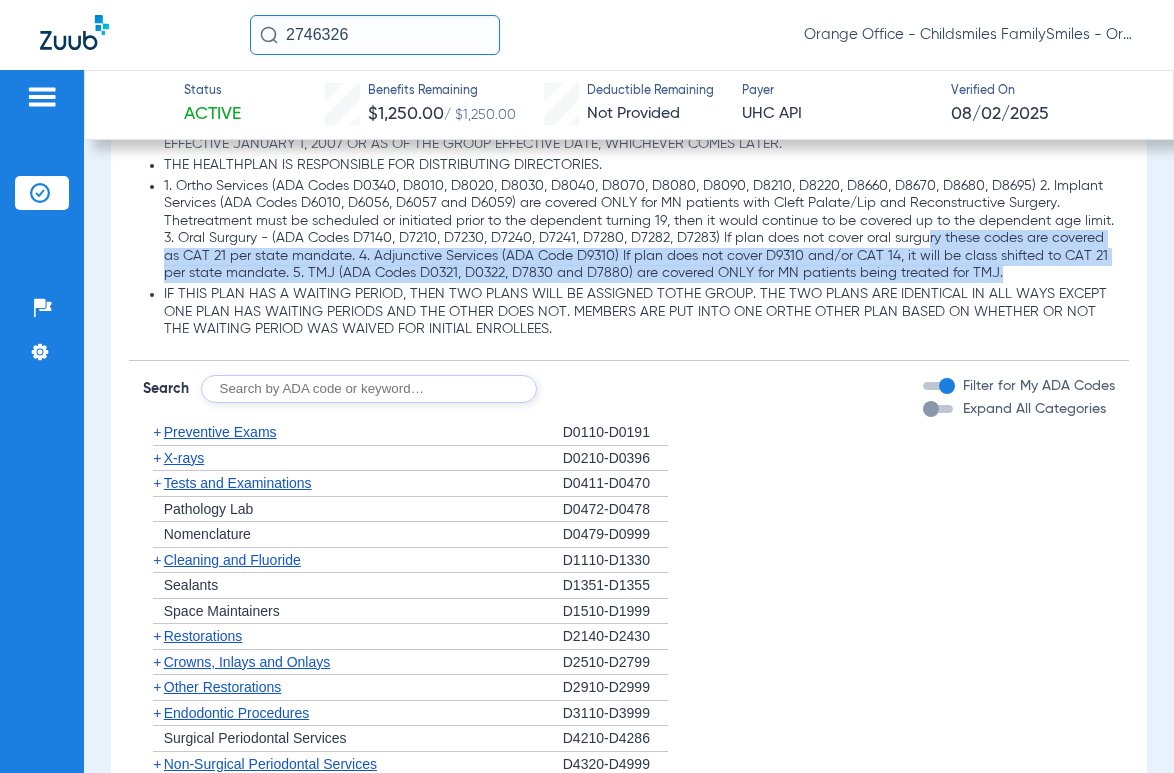 scroll, scrollTop: 2500, scrollLeft: 0, axis: vertical 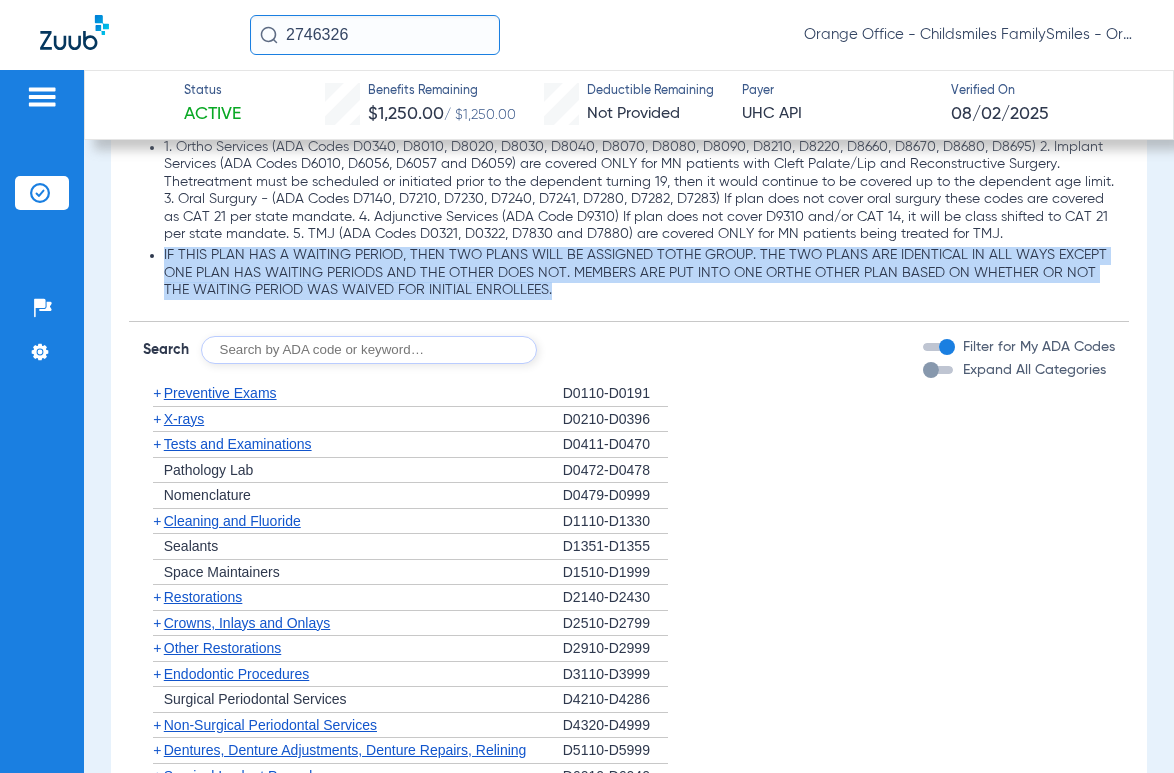 drag, startPoint x: 162, startPoint y: 272, endPoint x: 731, endPoint y: 326, distance: 571.55664 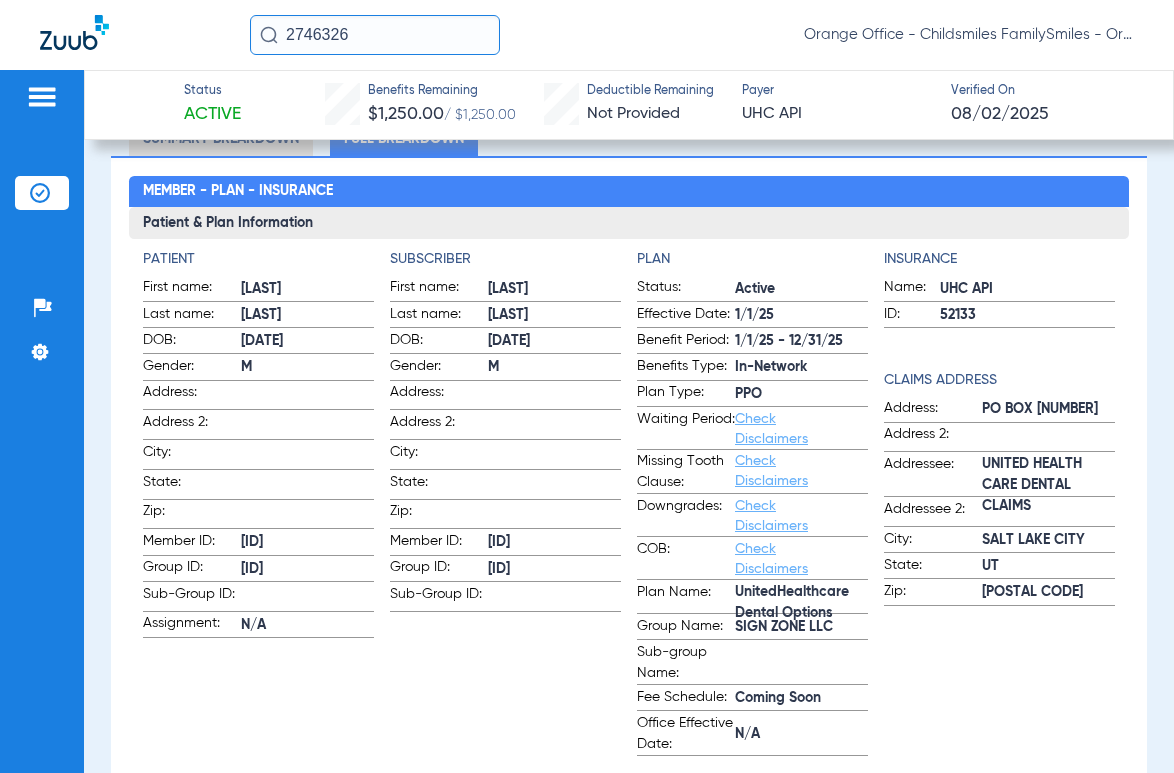 scroll, scrollTop: 636, scrollLeft: 0, axis: vertical 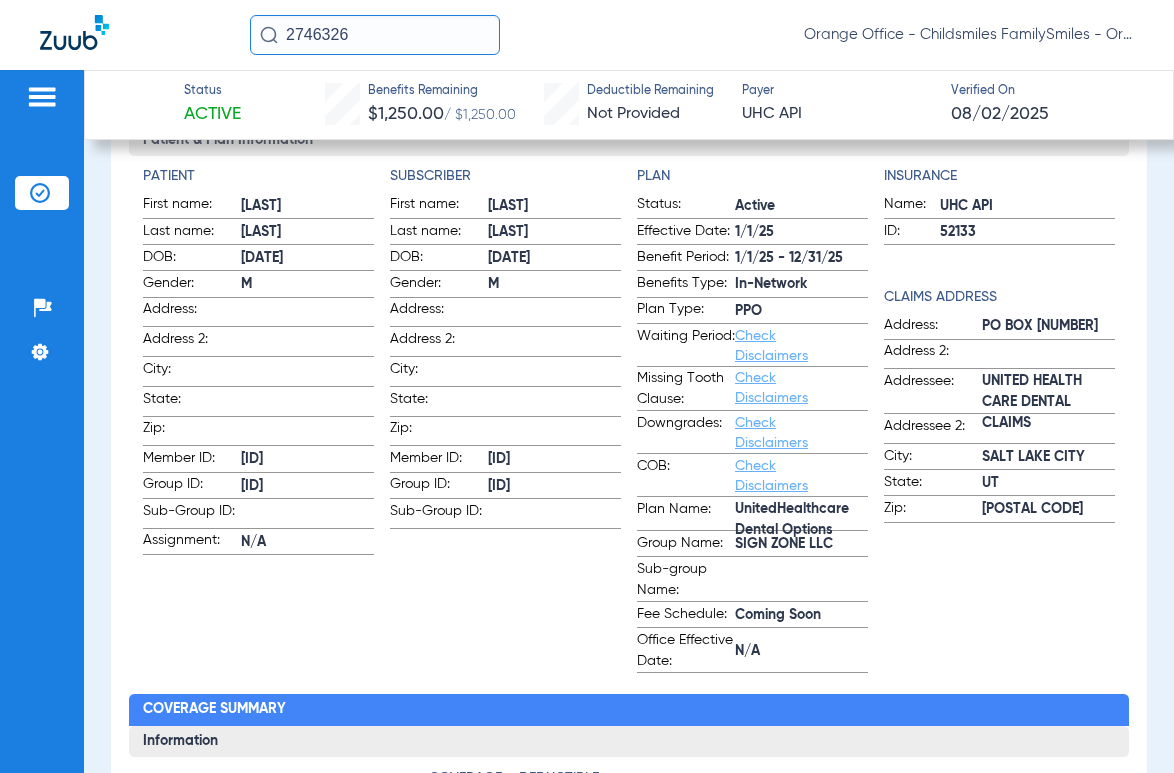 drag, startPoint x: 804, startPoint y: 279, endPoint x: 638, endPoint y: 201, distance: 183.41211 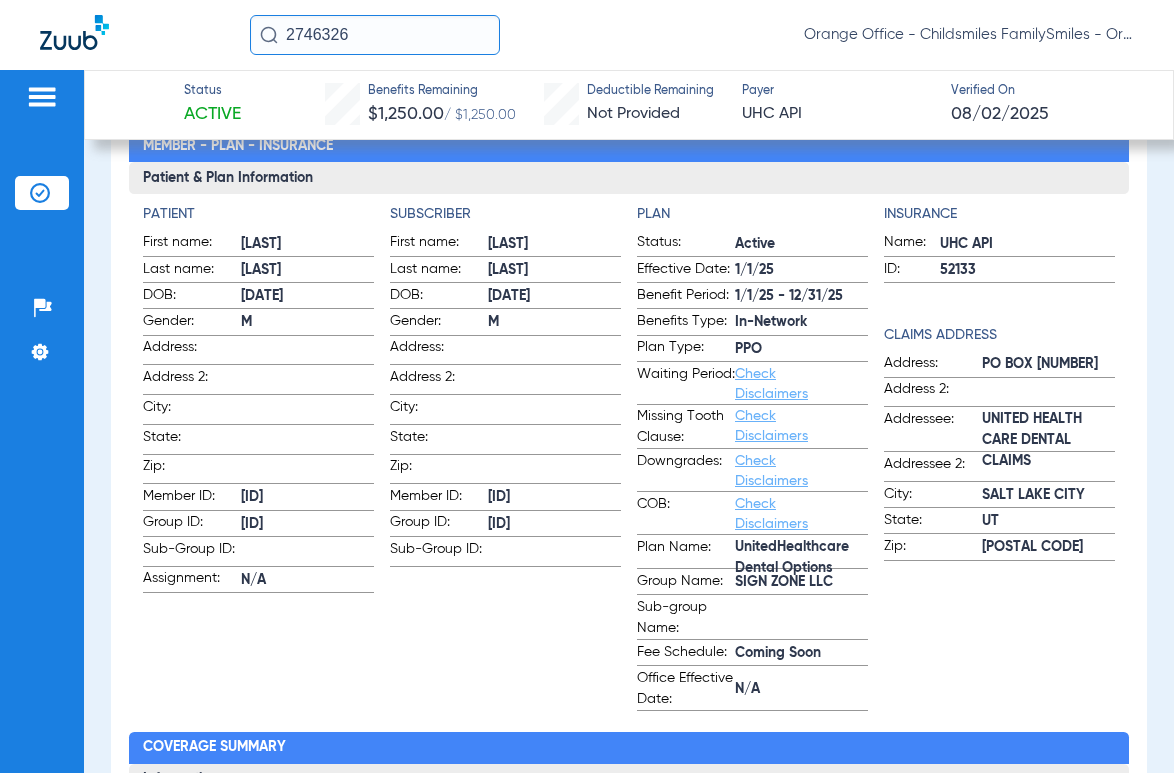 scroll, scrollTop: 600, scrollLeft: 0, axis: vertical 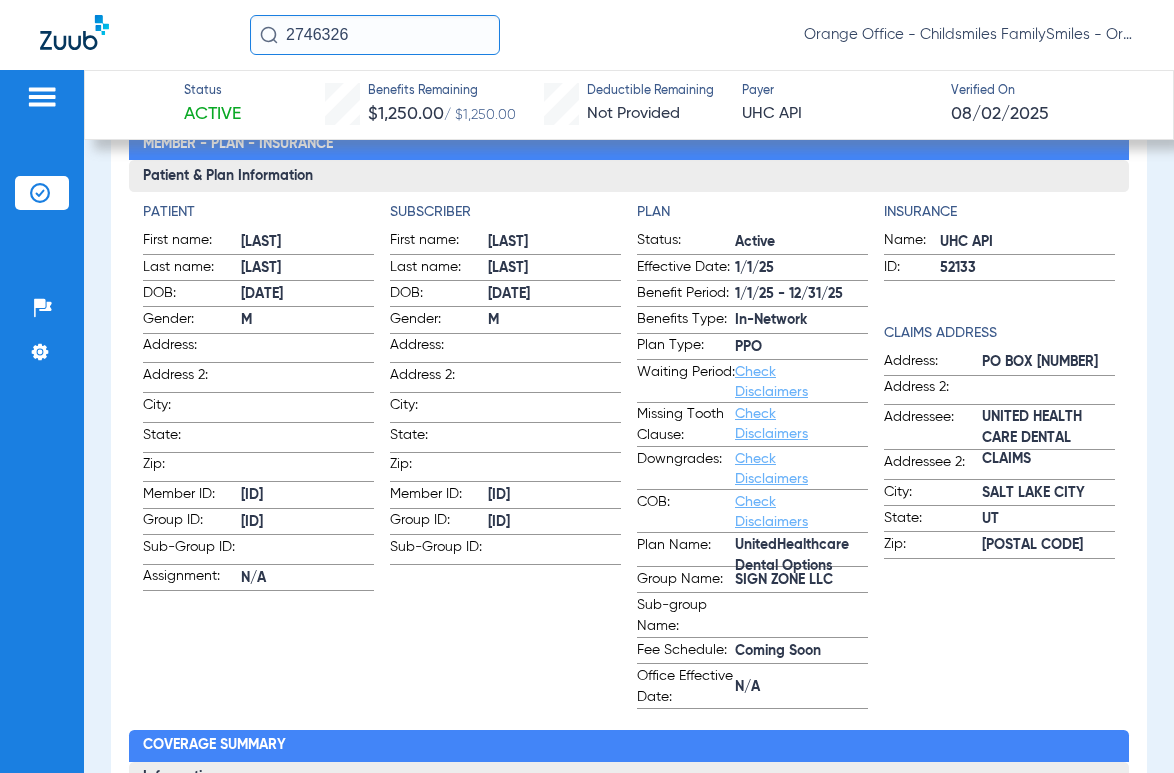 click on "Subscriber First name:  [FIRST]  Last name:  [LAST]  DOB:  [DATE]  Gender:  M  Address:    Address 2:    City:    State:    Zip:    Member ID:  [ID]  Group ID:  [ID]  Sub-Group ID:" 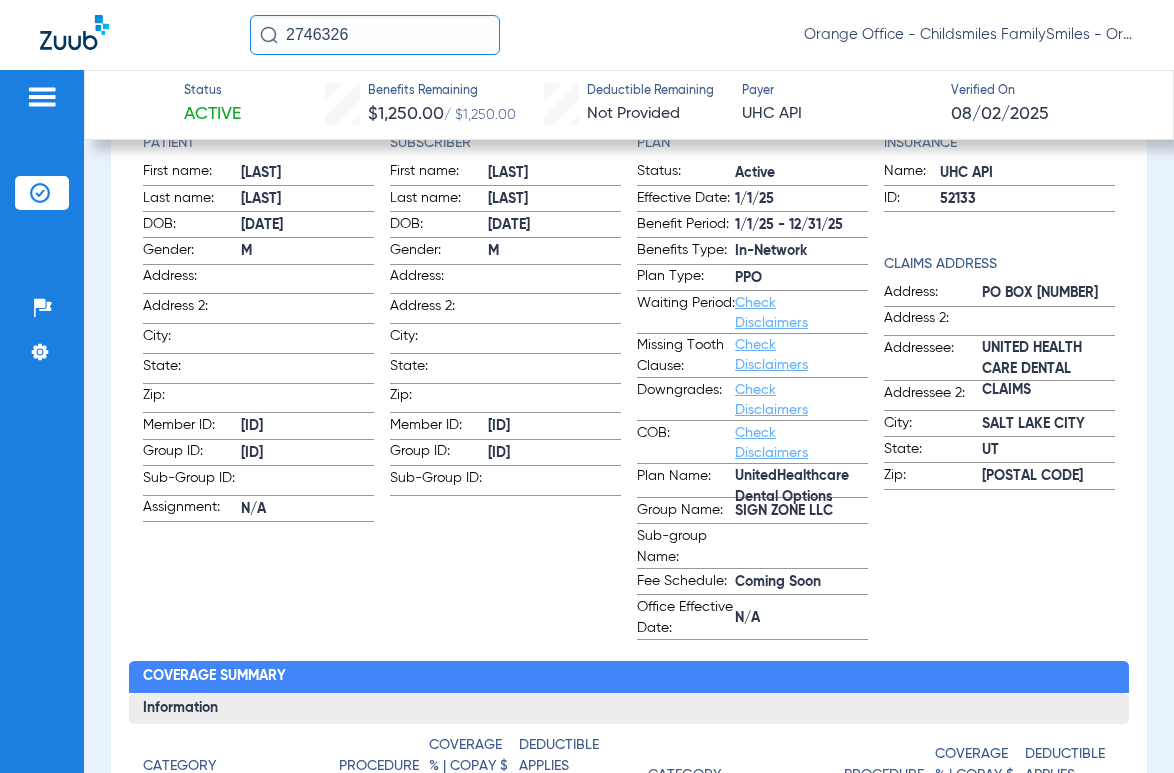 scroll, scrollTop: 700, scrollLeft: 0, axis: vertical 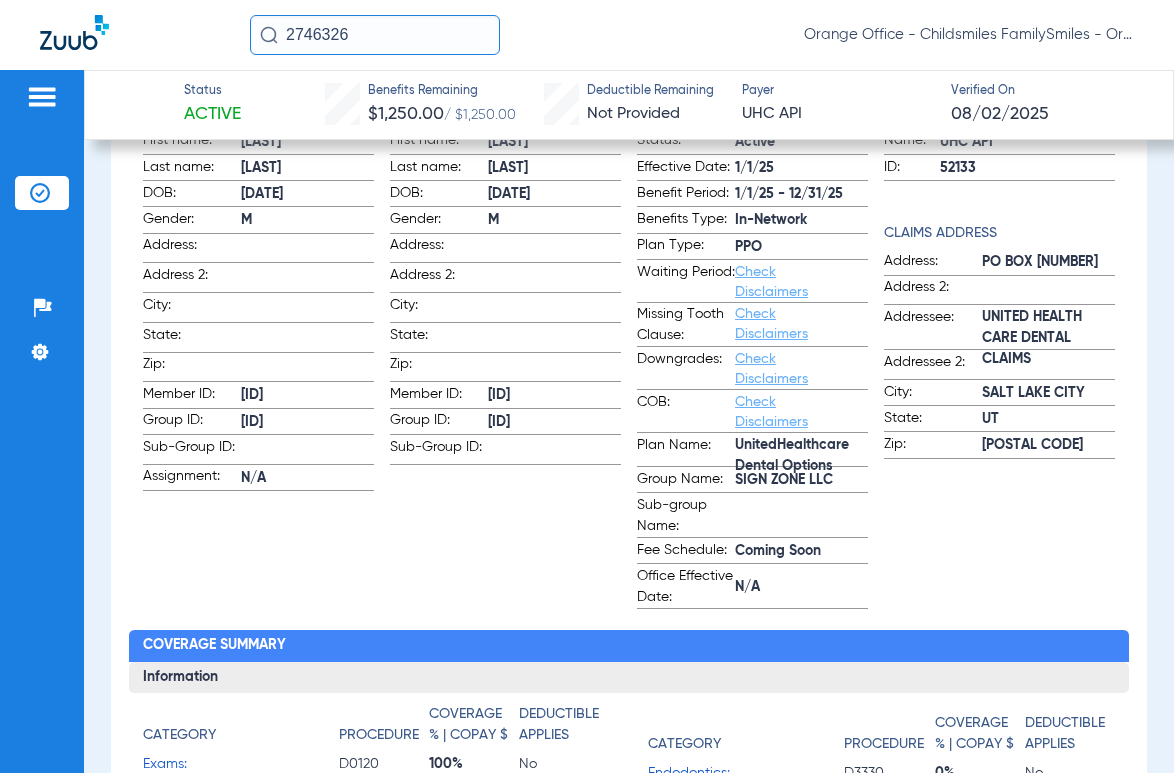 click on "2746326" 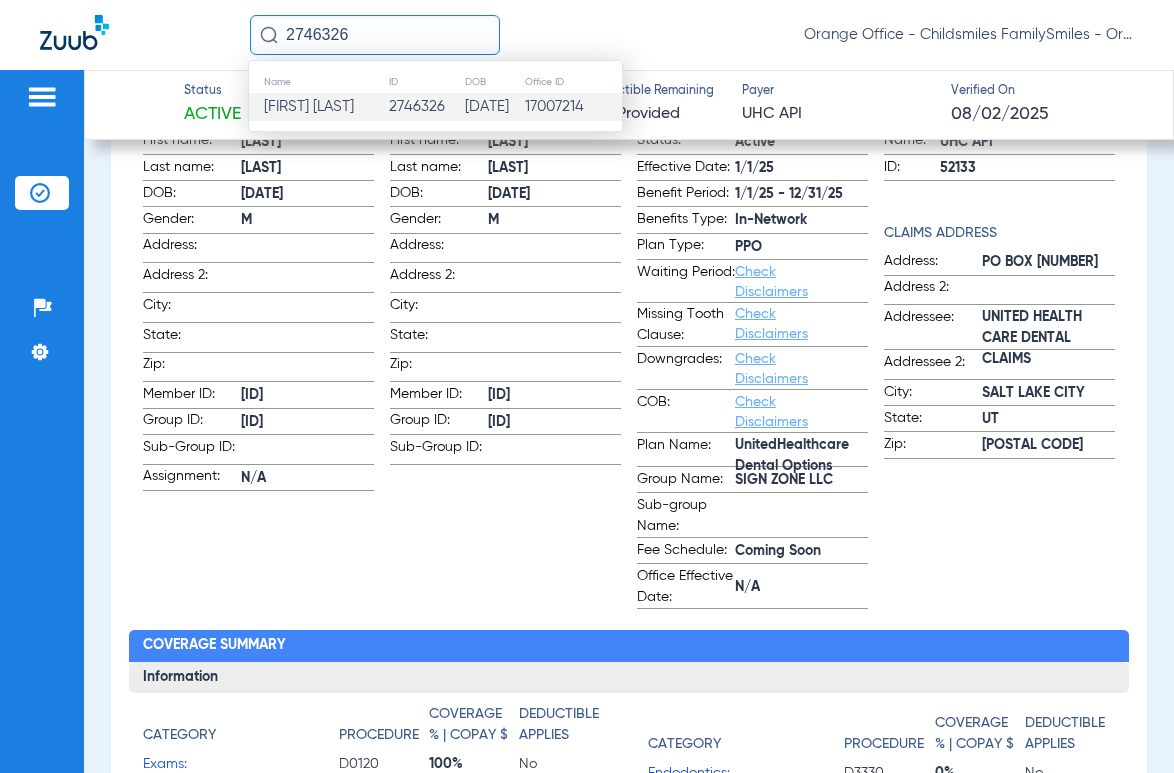 click on "2746326" 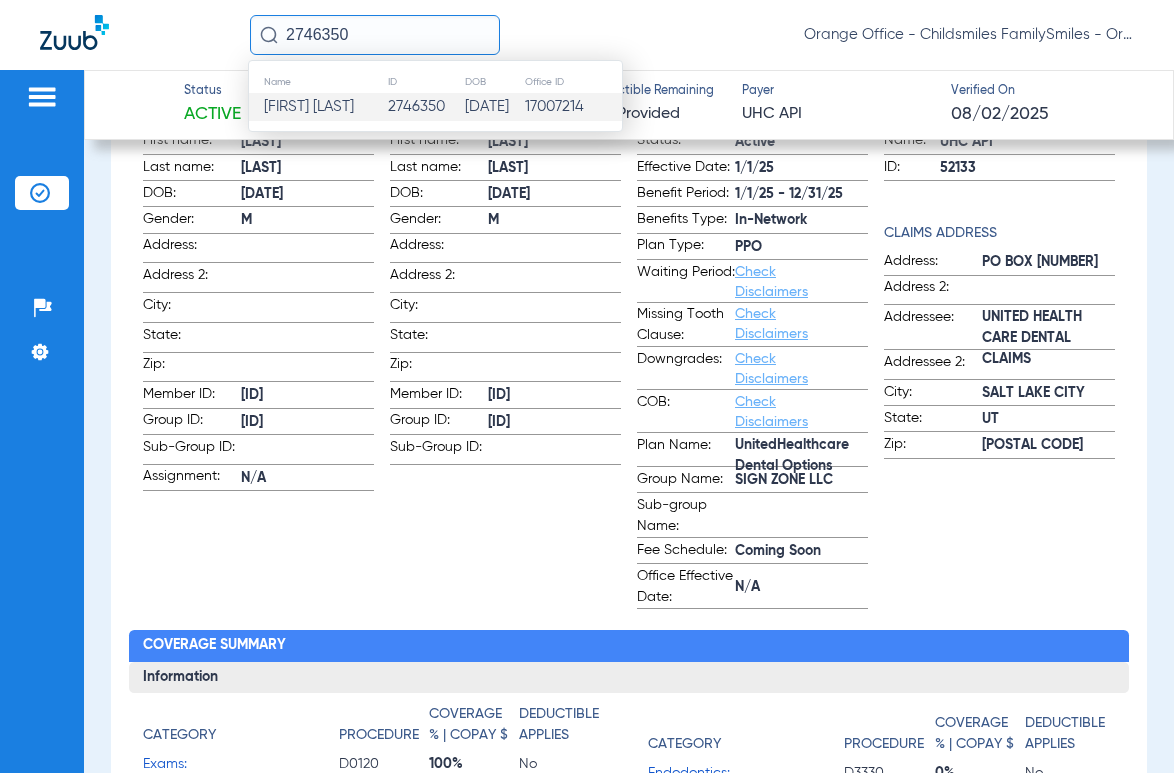 type on "2746350" 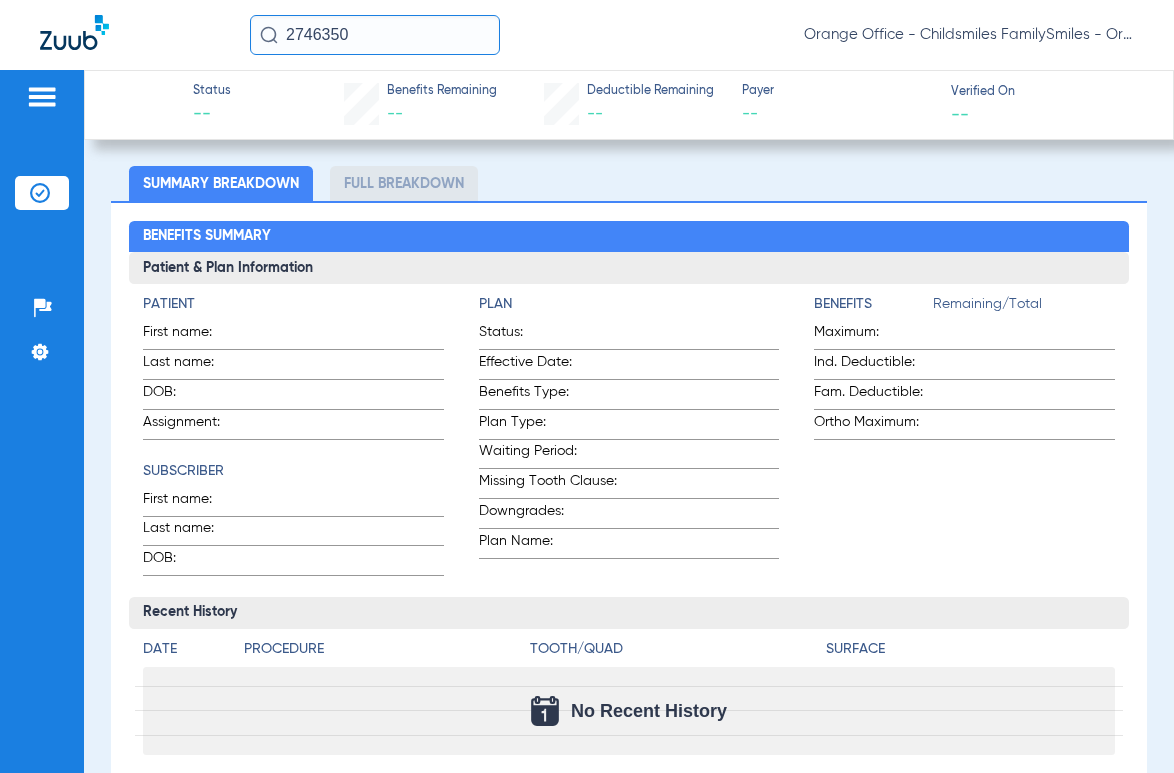 type on "[FIRST]" 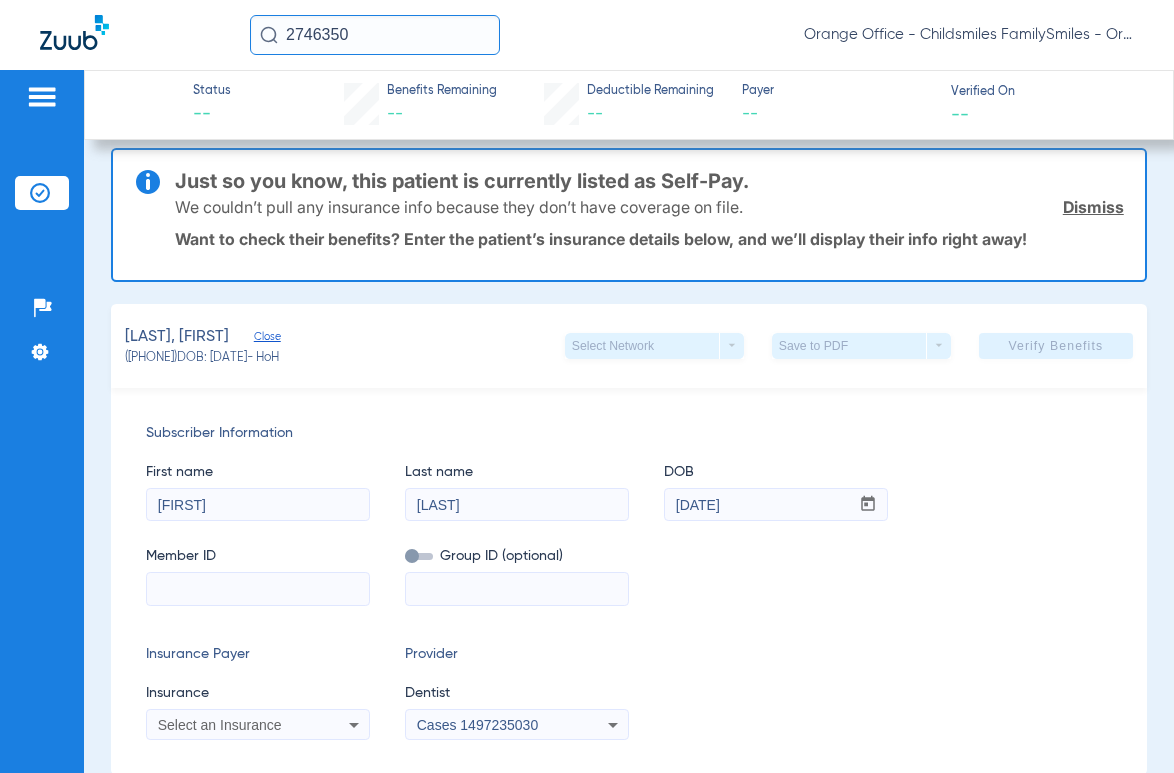 scroll, scrollTop: 120, scrollLeft: 0, axis: vertical 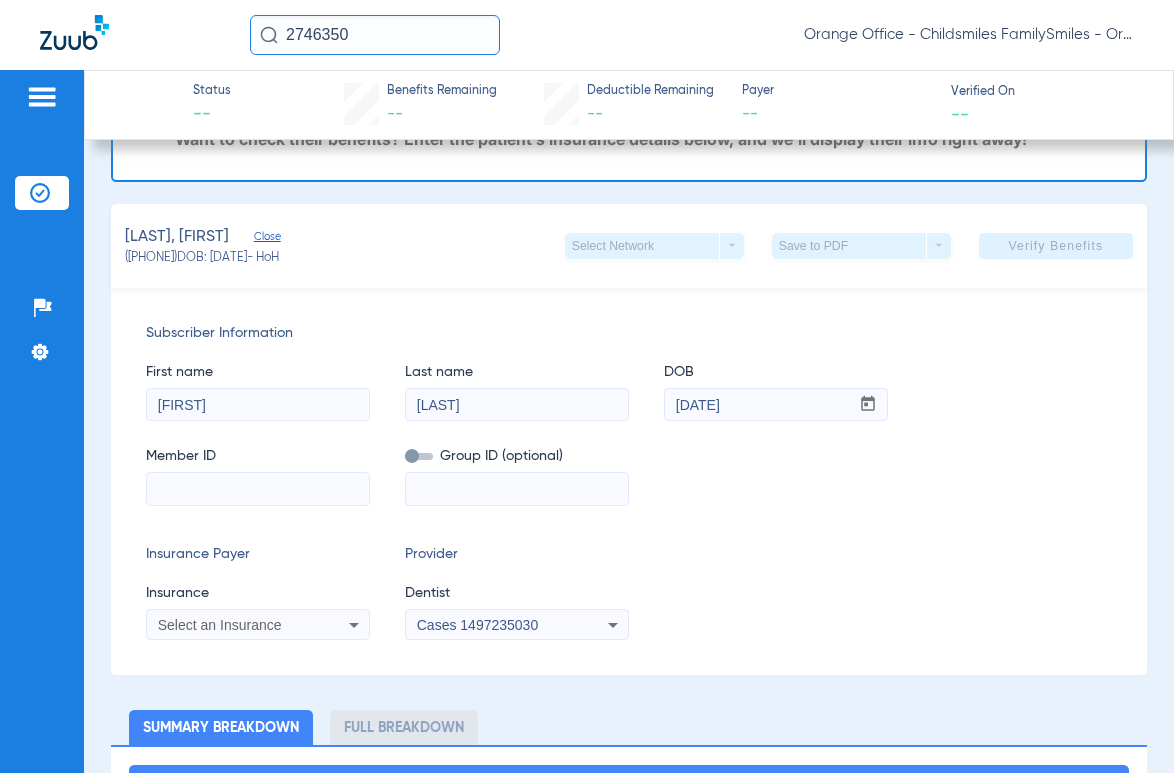click at bounding box center [258, 489] 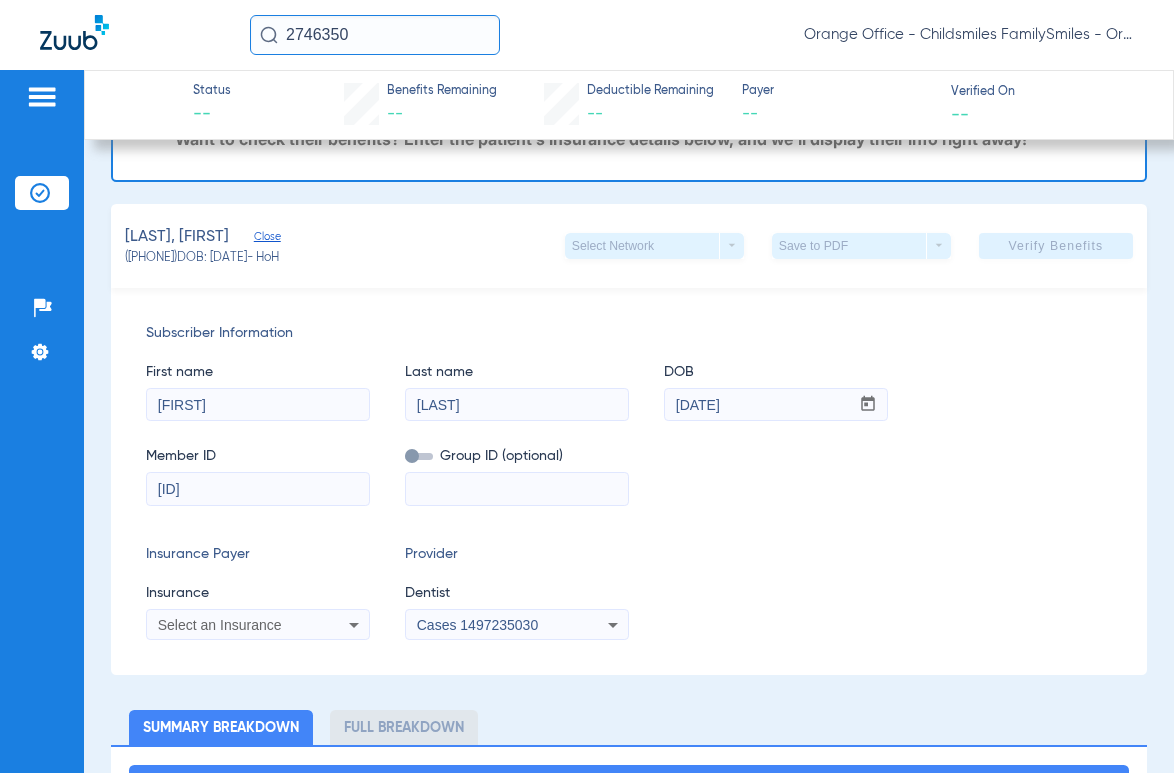type on "[ID]" 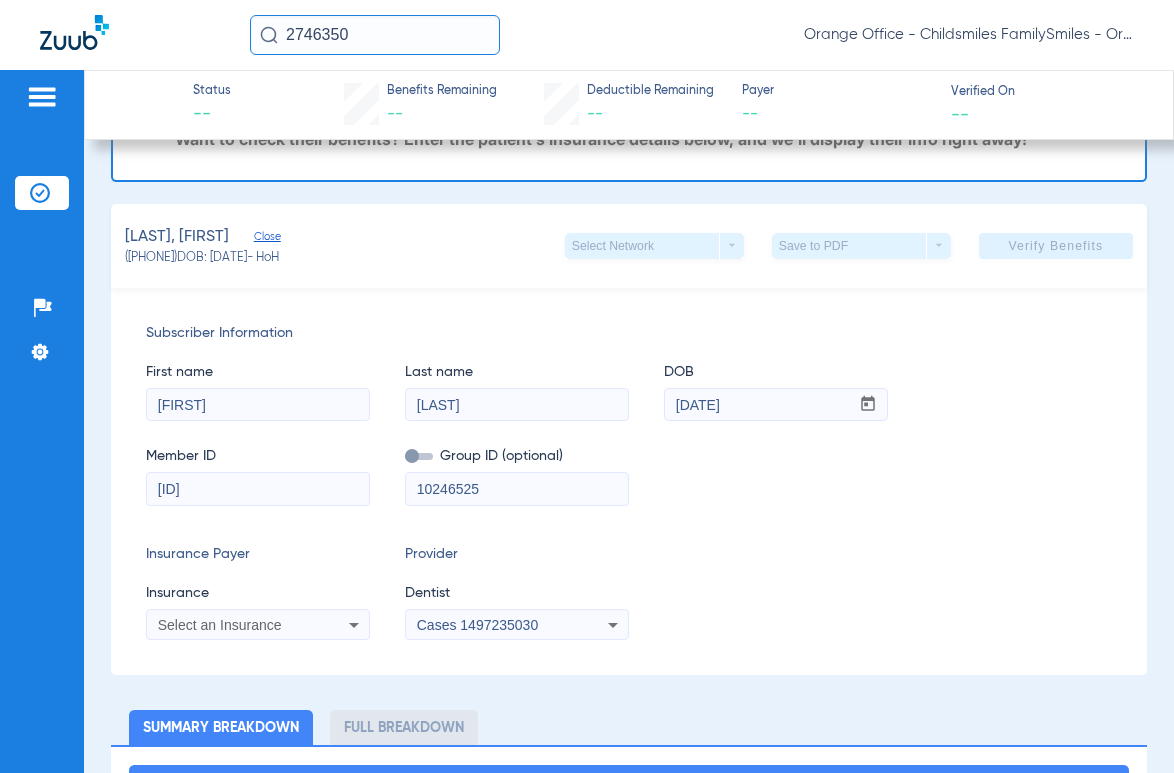 type on "10246525" 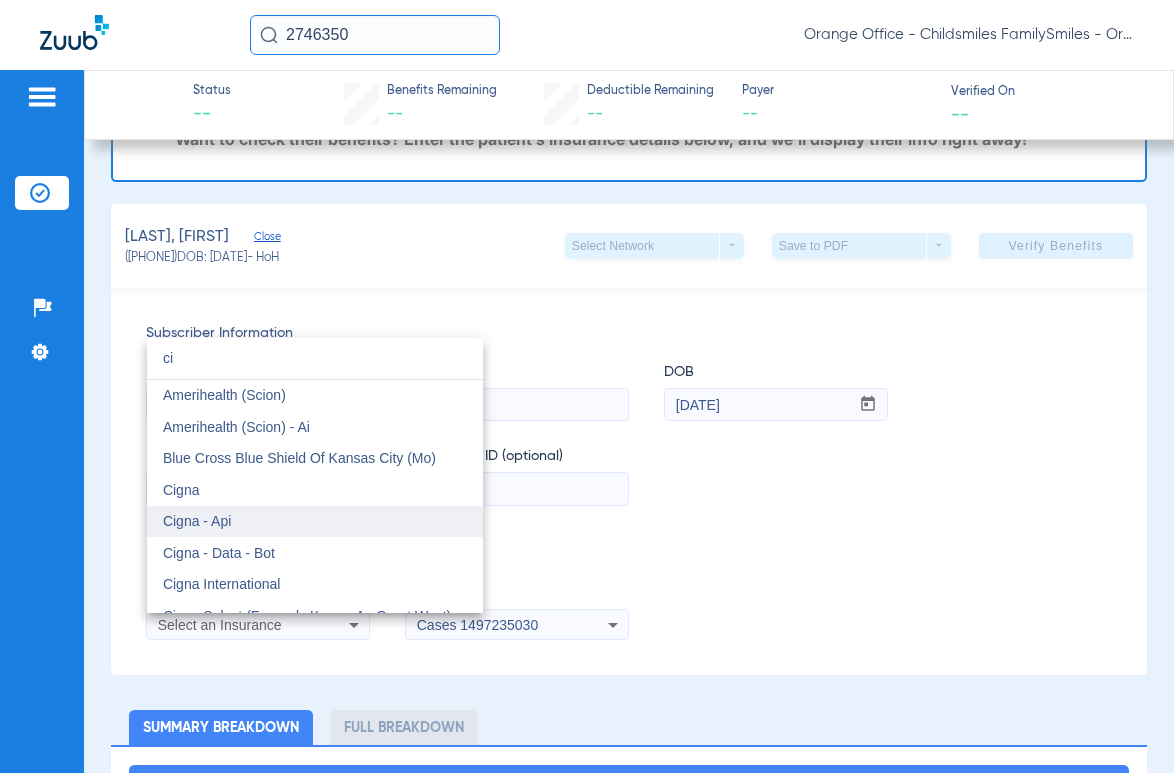 type on "ci" 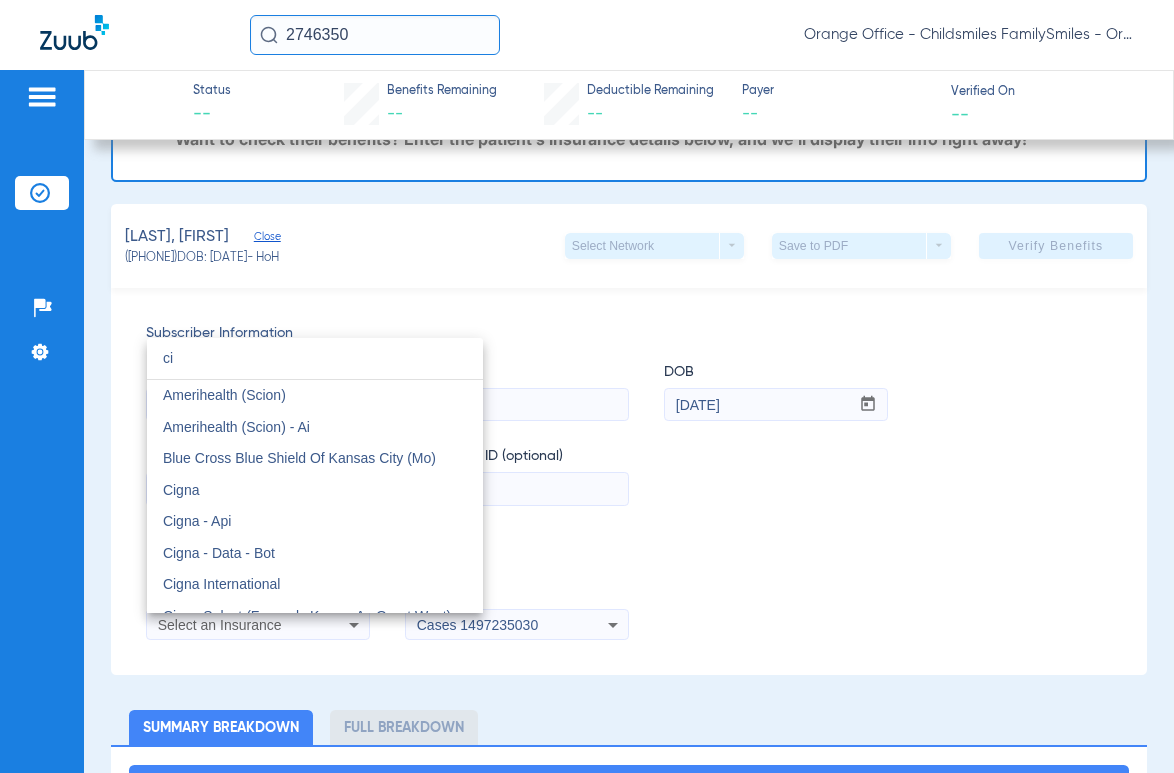 click on "Cigna - Api" at bounding box center (315, 522) 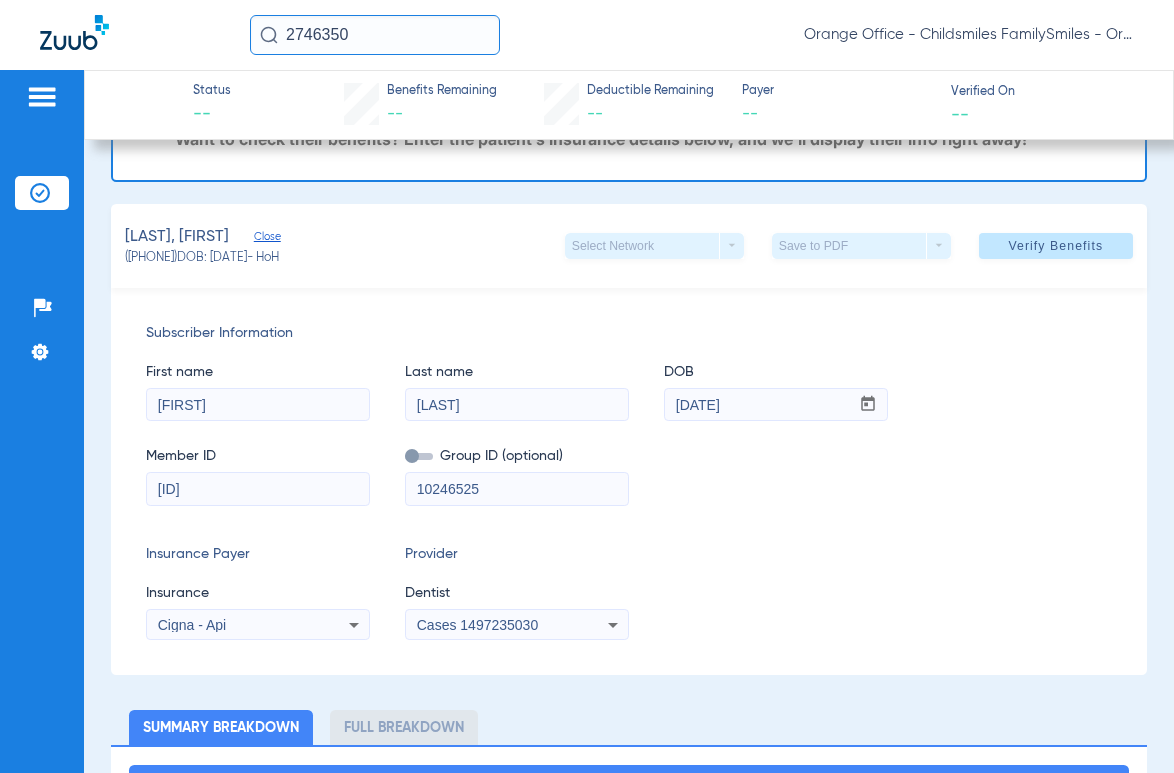 click on "Cases  1497235030" at bounding box center (477, 625) 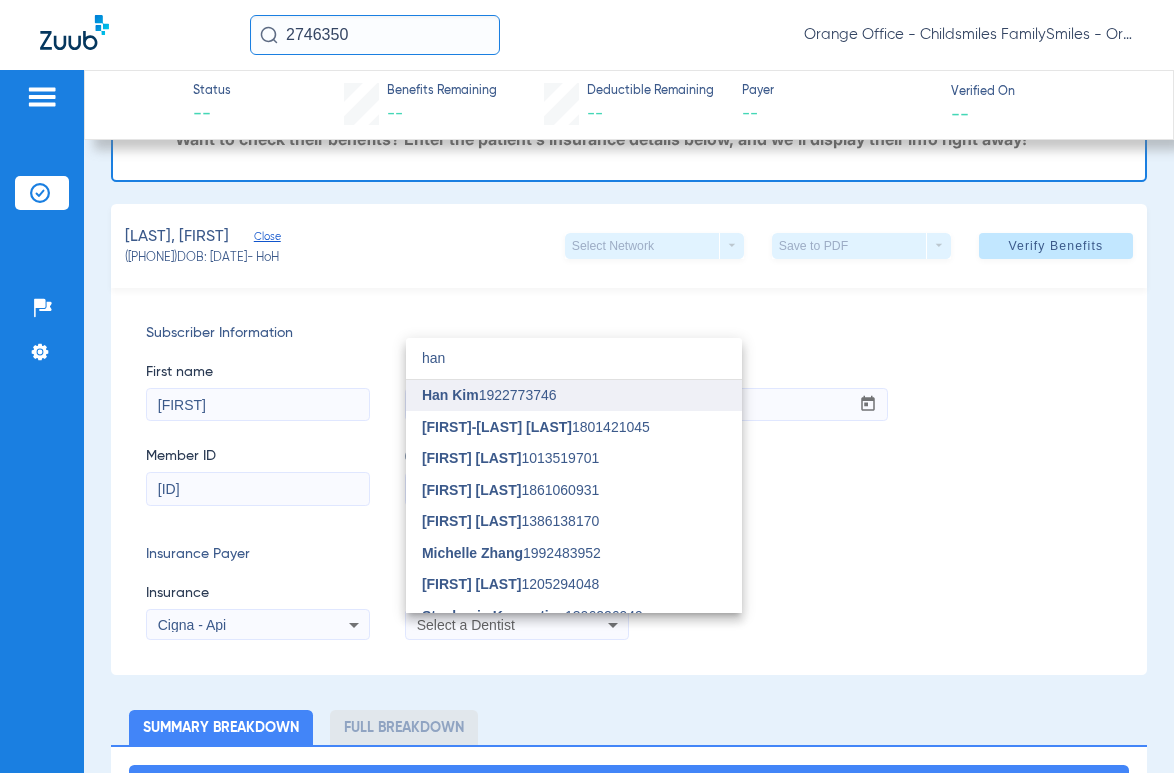 type on "han" 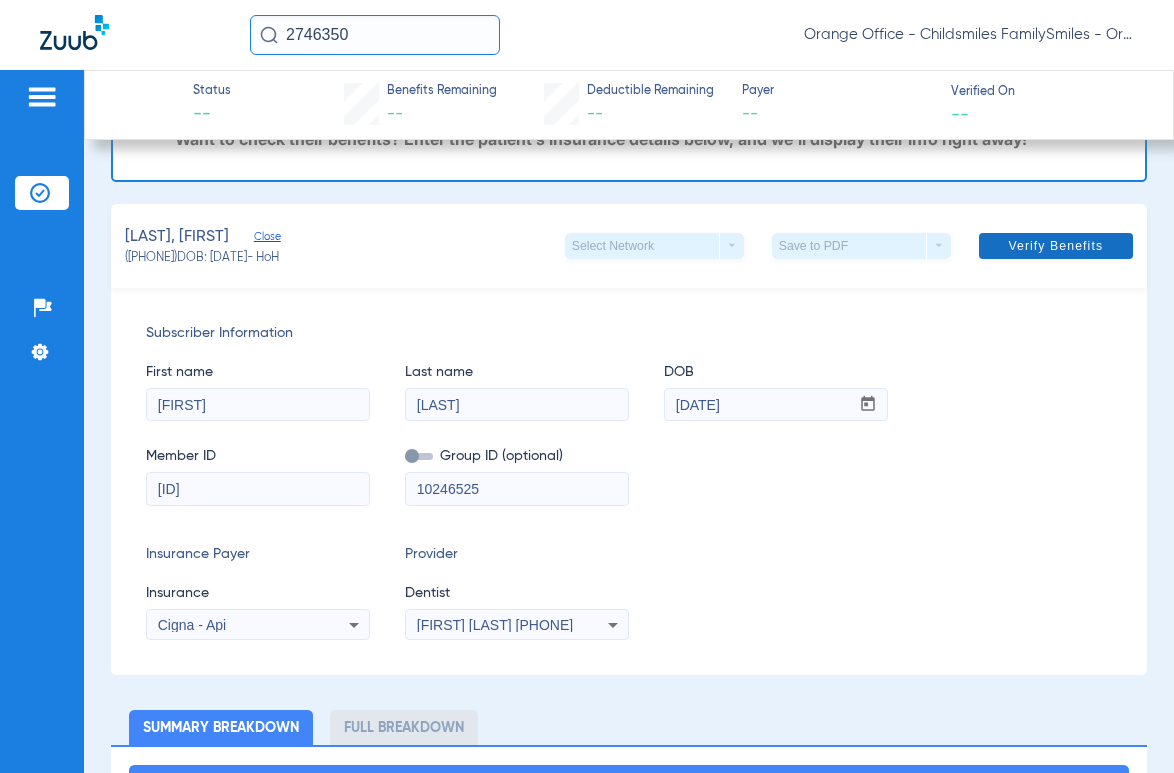click on "Verify Benefits" 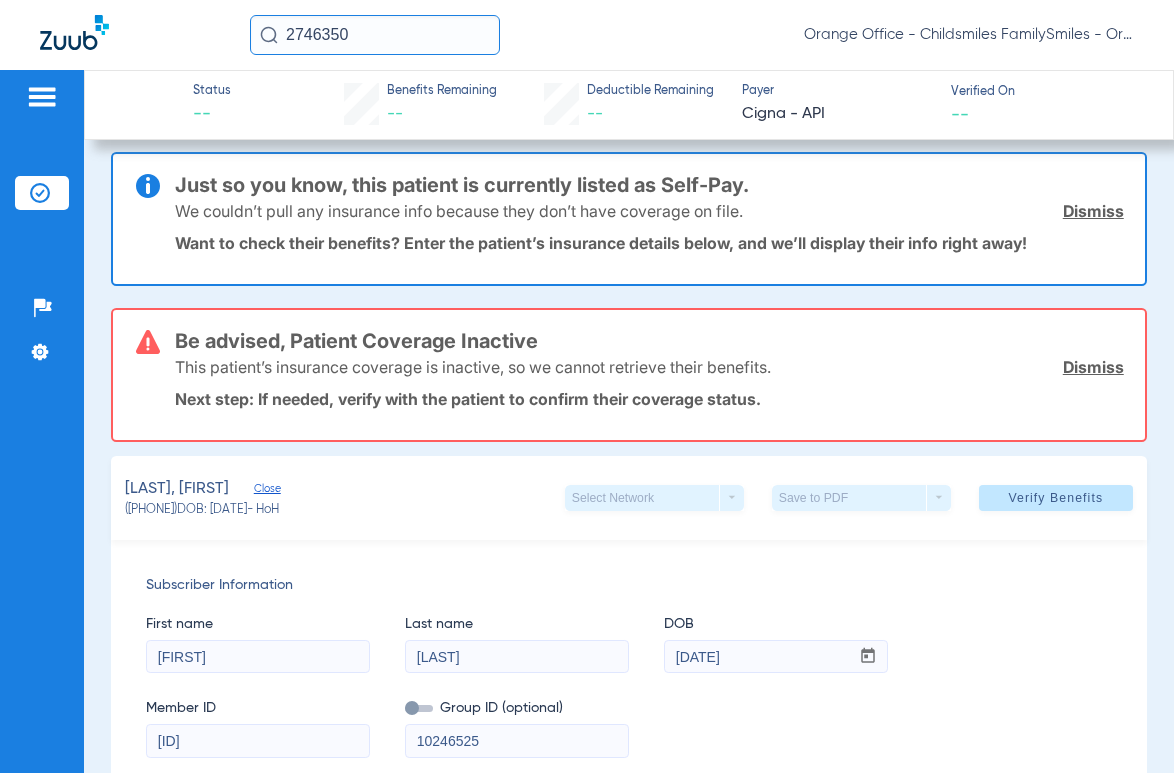 scroll, scrollTop: 0, scrollLeft: 0, axis: both 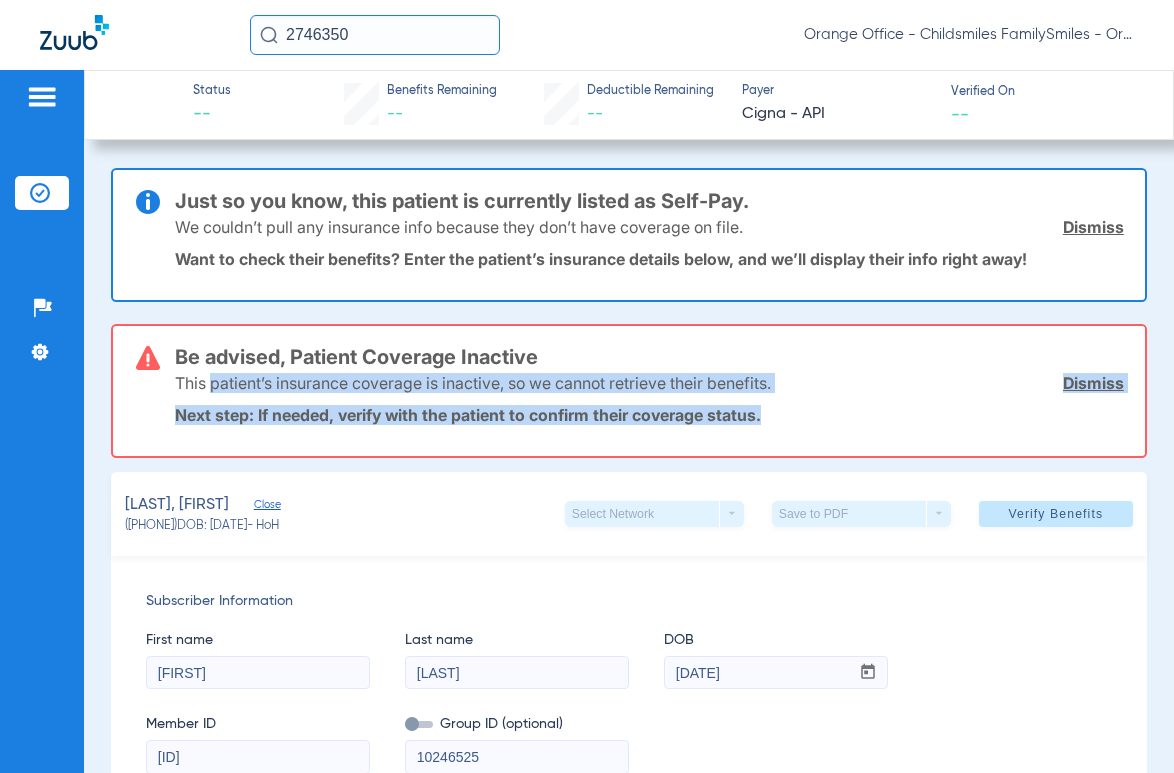 drag, startPoint x: 216, startPoint y: 384, endPoint x: 792, endPoint y: 405, distance: 576.3827 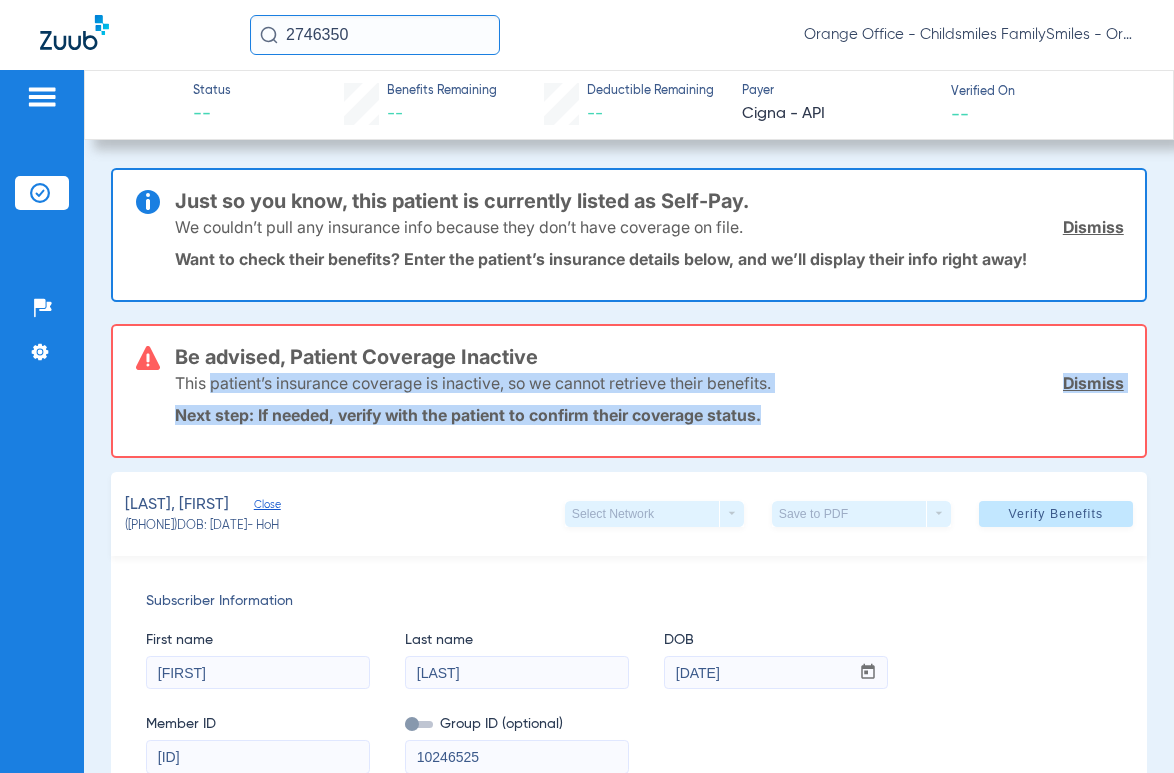 click on "Be advised, Patient Coverage Inactive  This patient’s insurance coverage is inactive, so we cannot retrieve their benefits.  Dismiss  Next step: If needed, verify with the patient to confirm their coverage status." 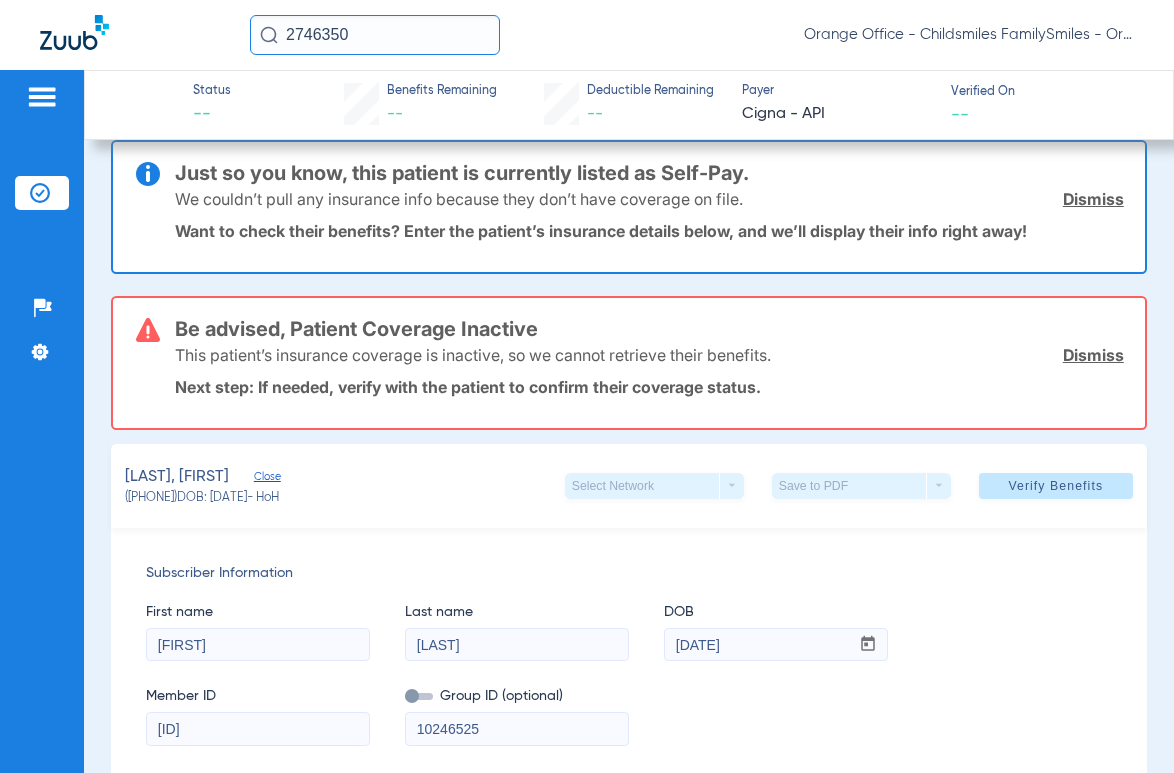 scroll, scrollTop: 0, scrollLeft: 0, axis: both 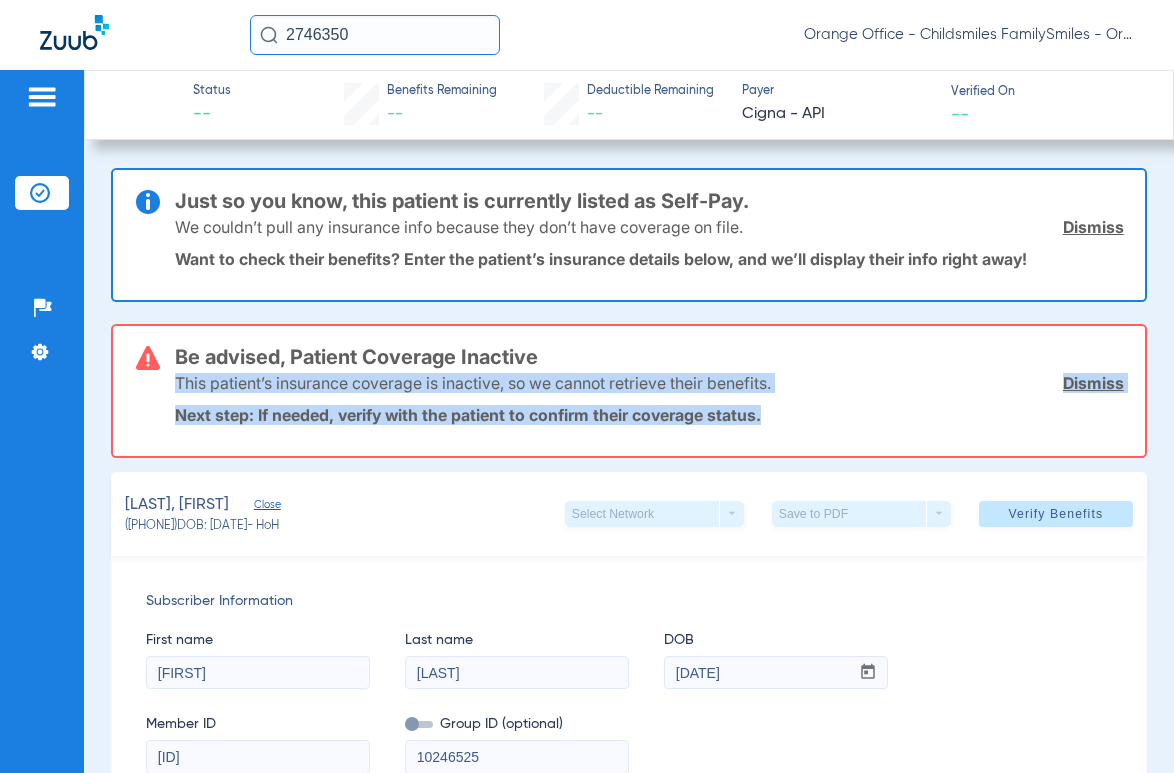drag, startPoint x: 174, startPoint y: 382, endPoint x: 801, endPoint y: 417, distance: 627.97614 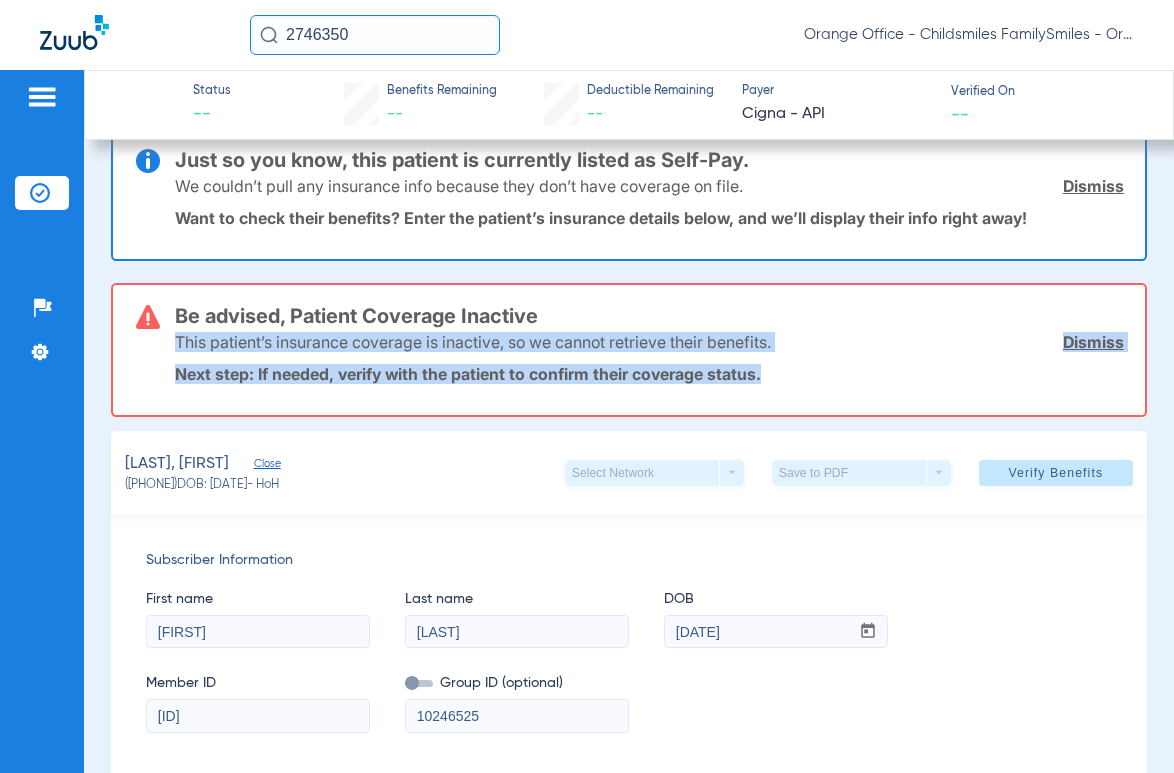 scroll, scrollTop: 0, scrollLeft: 0, axis: both 